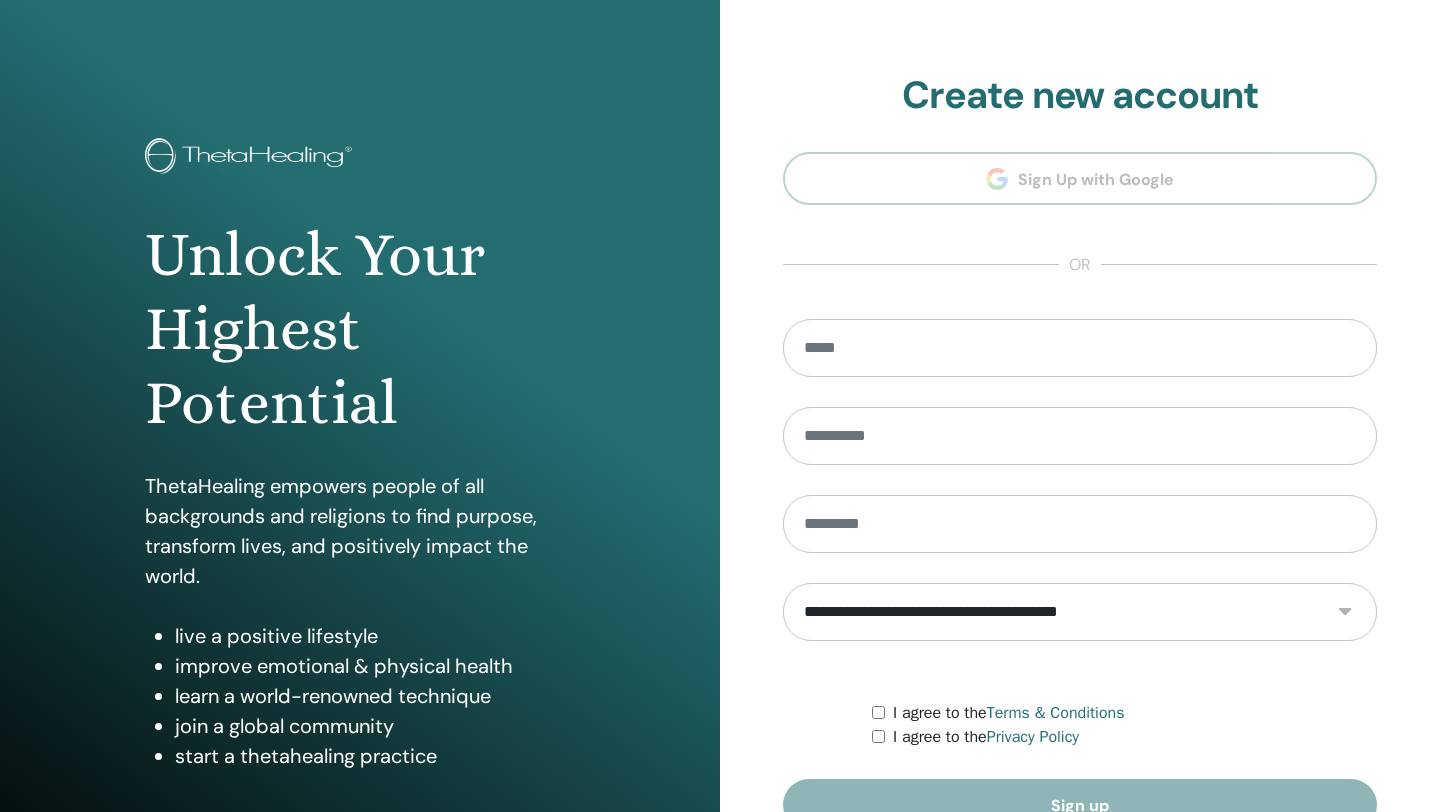 scroll, scrollTop: 0, scrollLeft: 0, axis: both 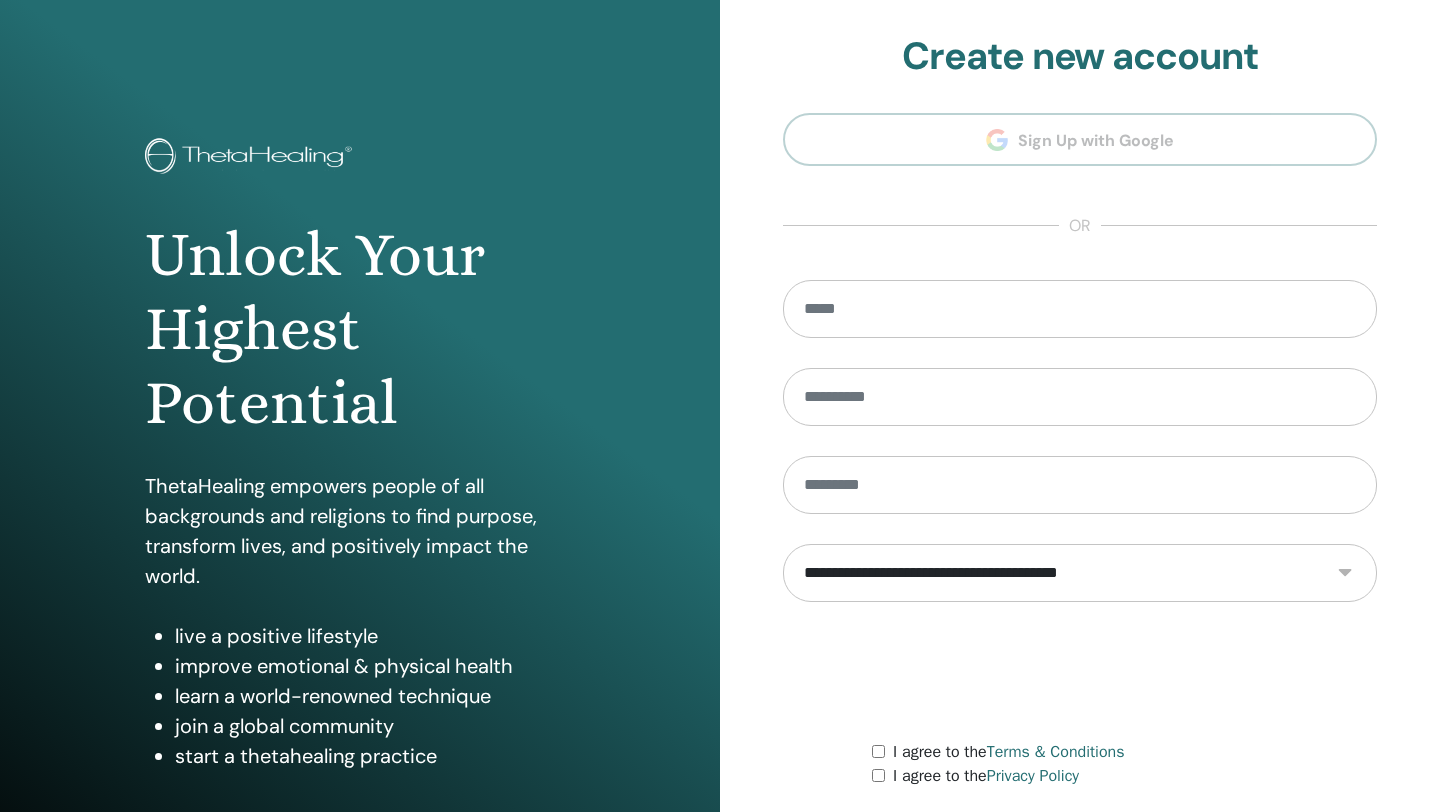 click on "**********" at bounding box center [1080, 452] 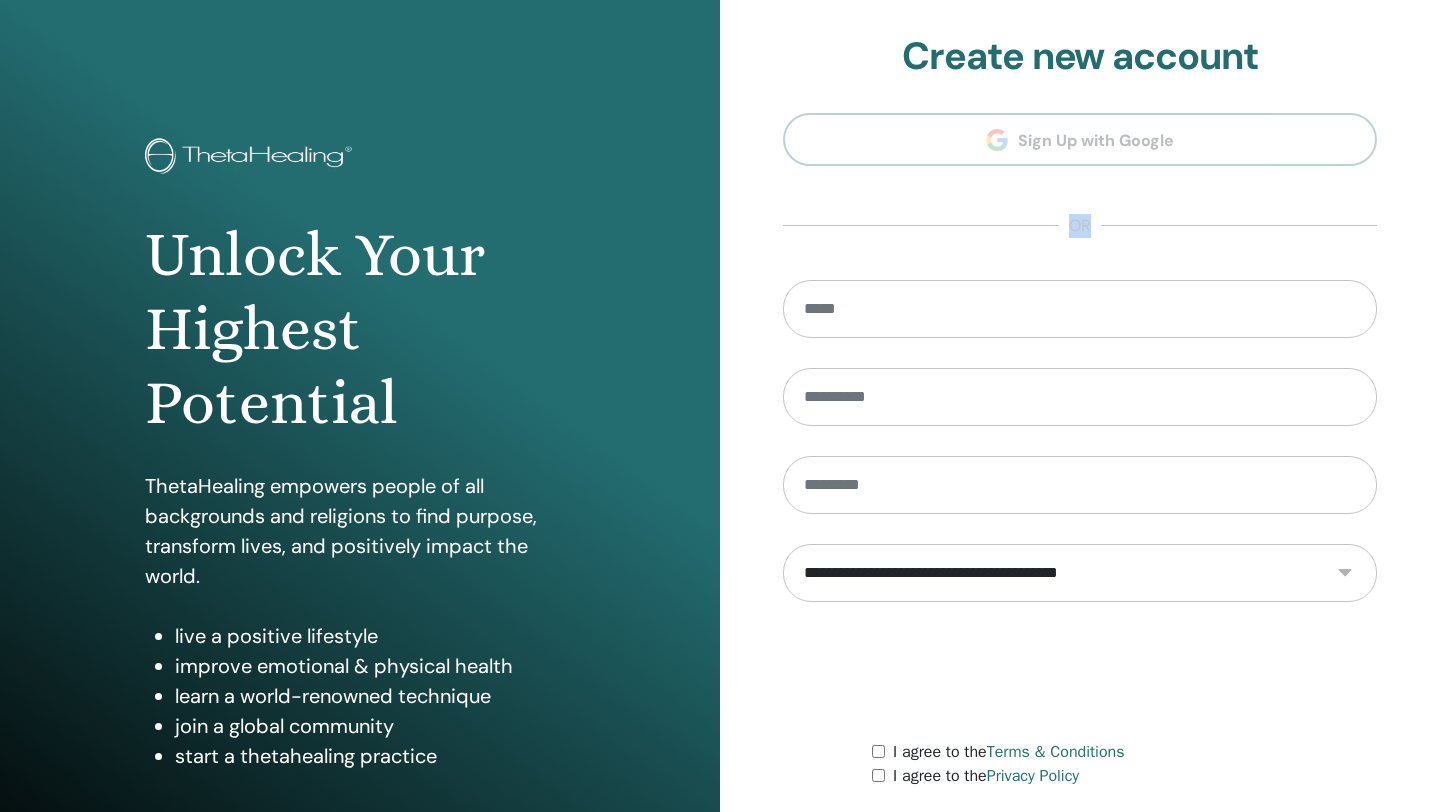 click on "**********" at bounding box center (1080, 452) 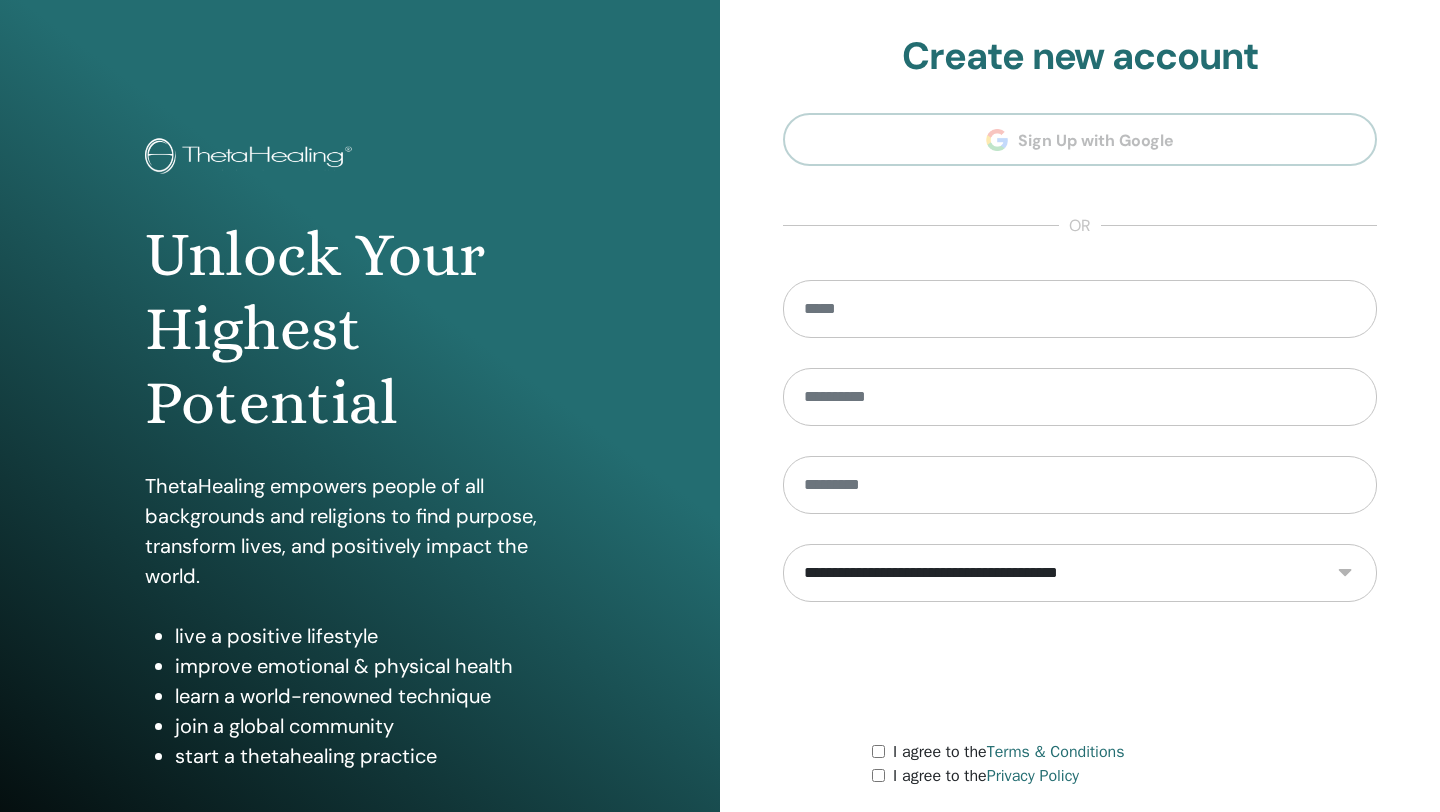 click on "**********" at bounding box center [1080, 452] 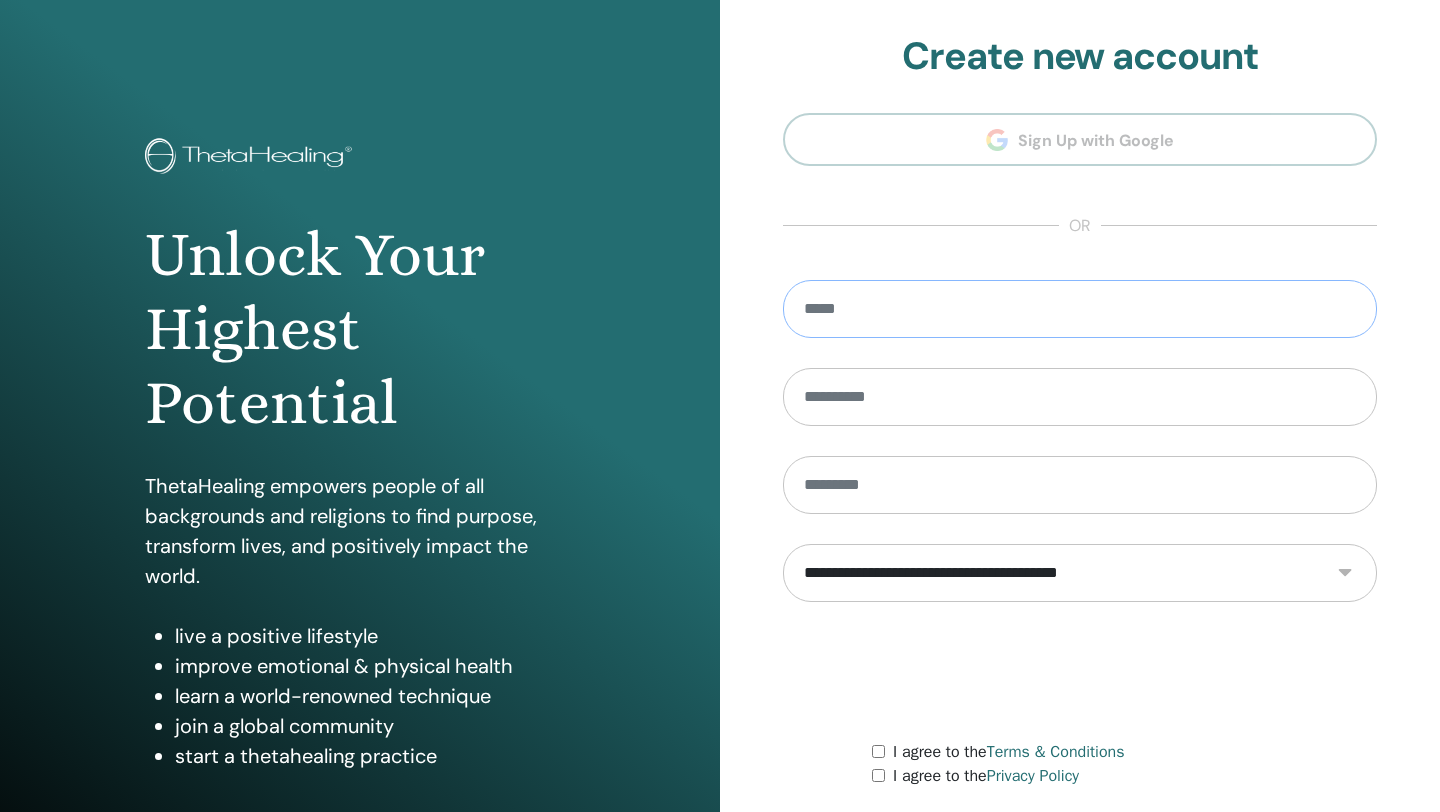 click at bounding box center [1080, 309] 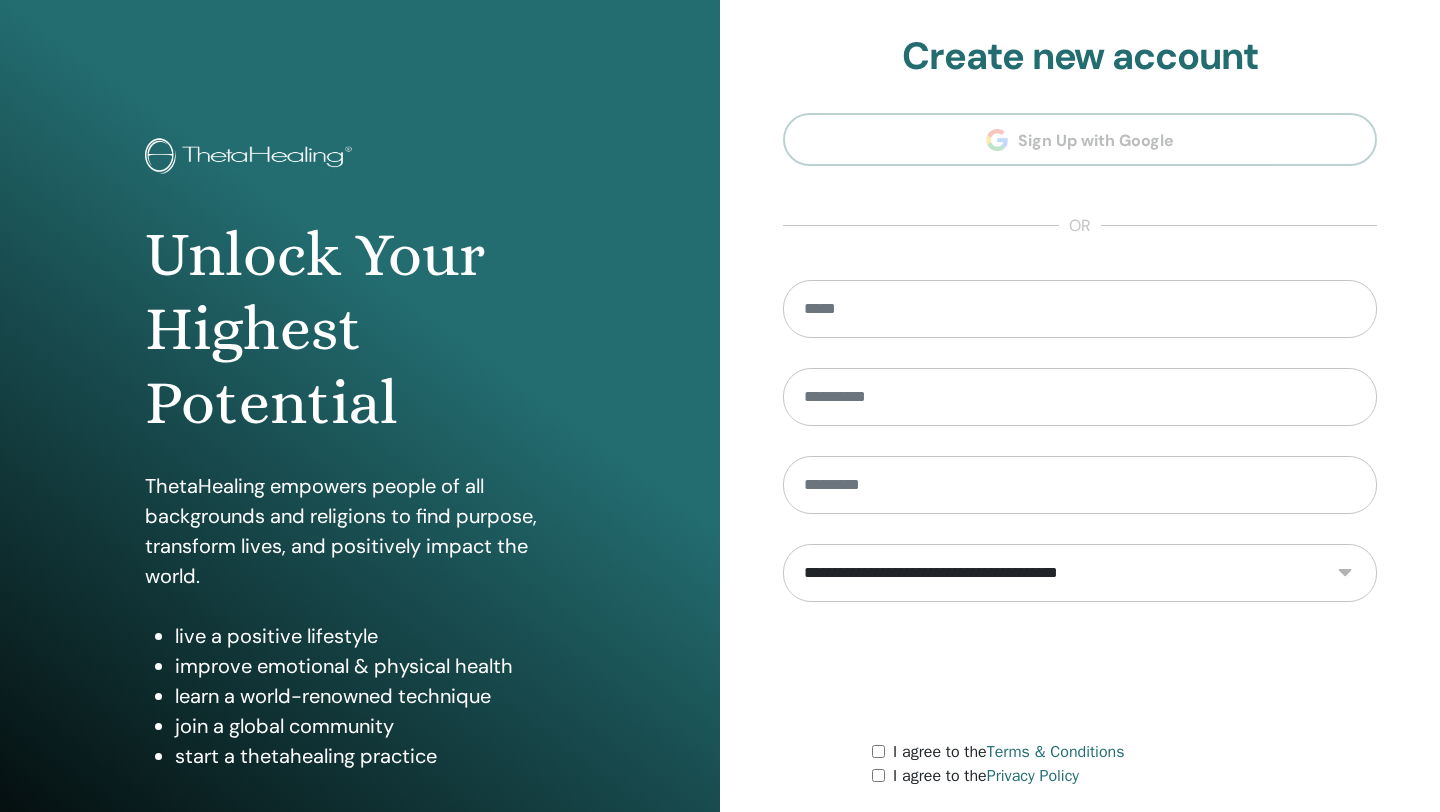 click on "**********" at bounding box center [1080, 452] 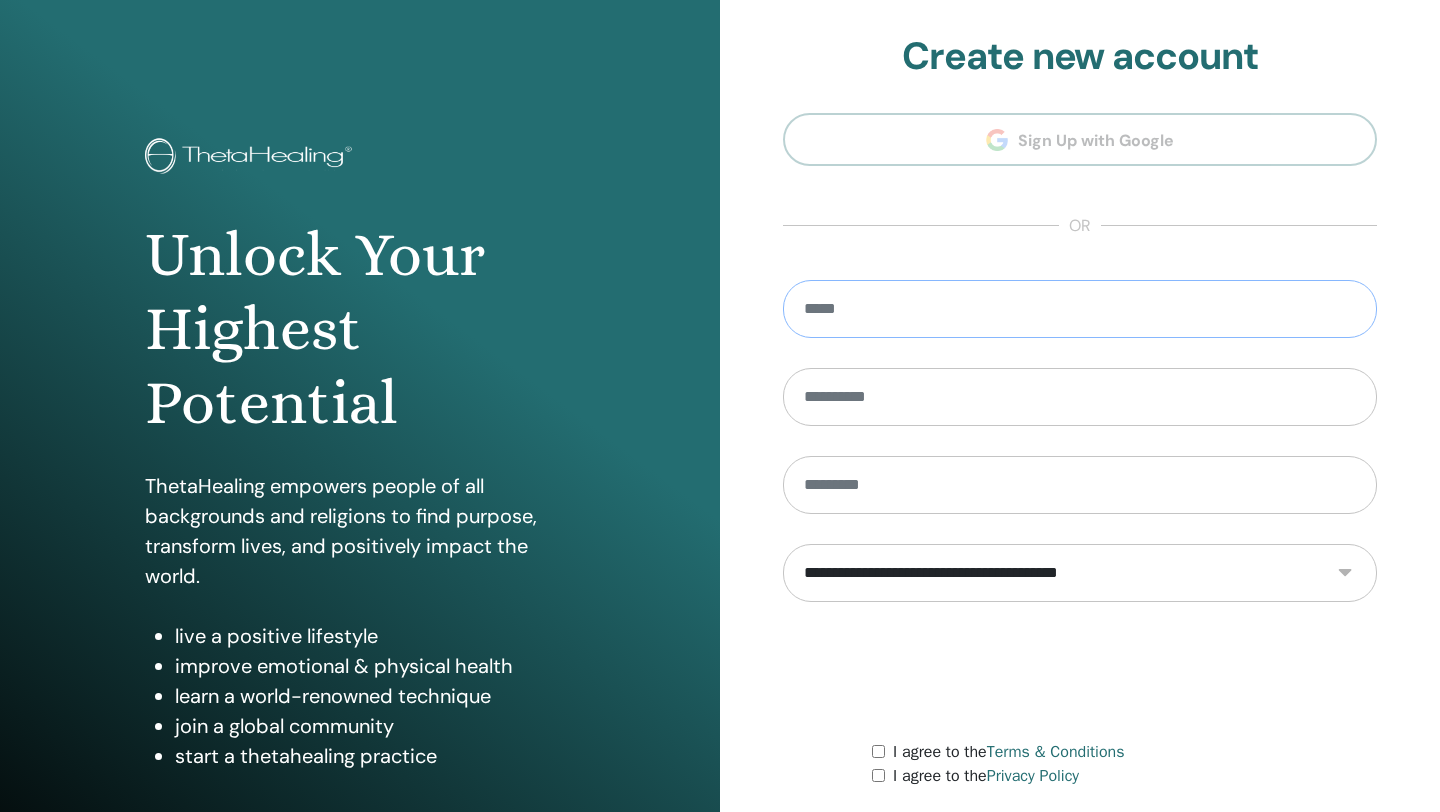 click at bounding box center [1080, 309] 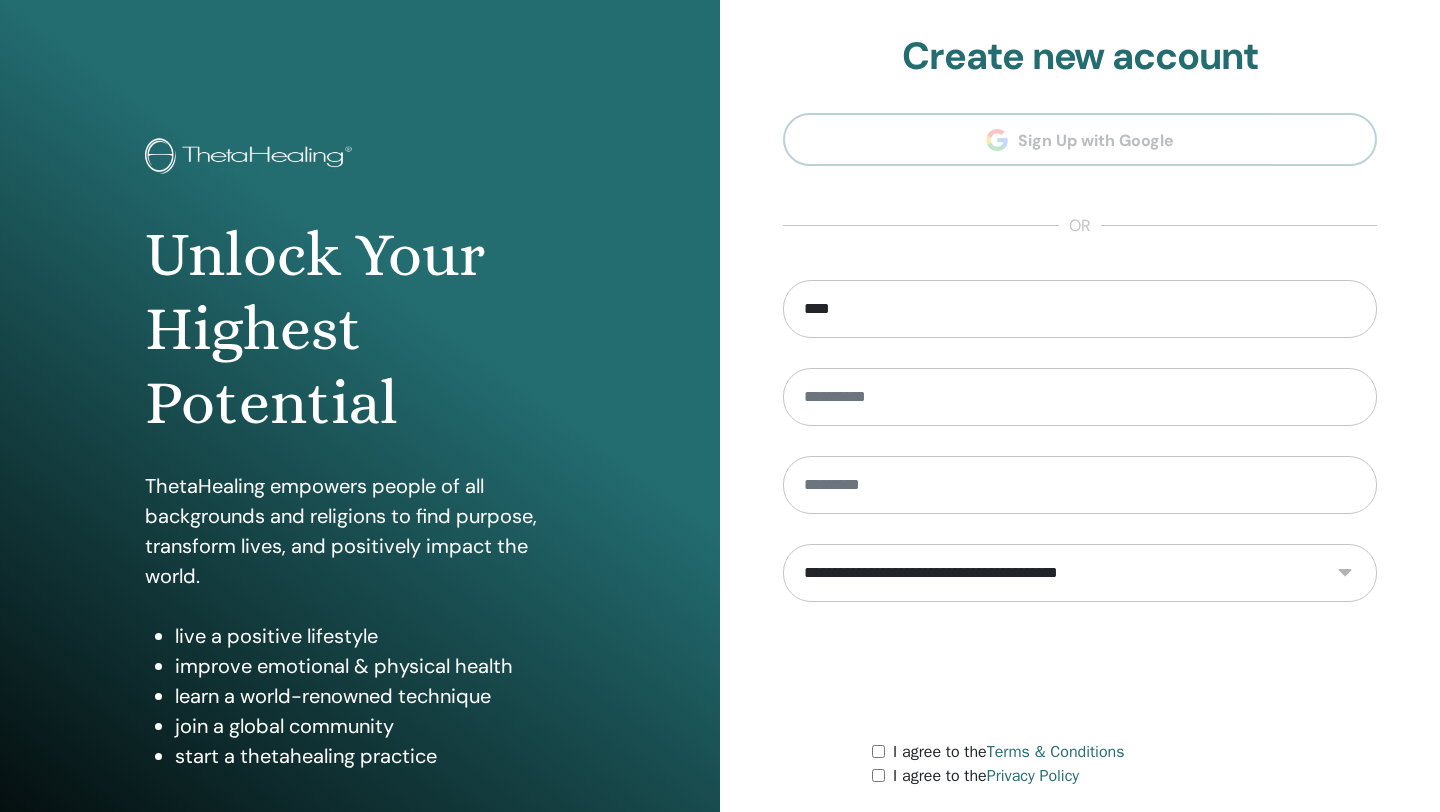 click on "**********" at bounding box center (1080, 452) 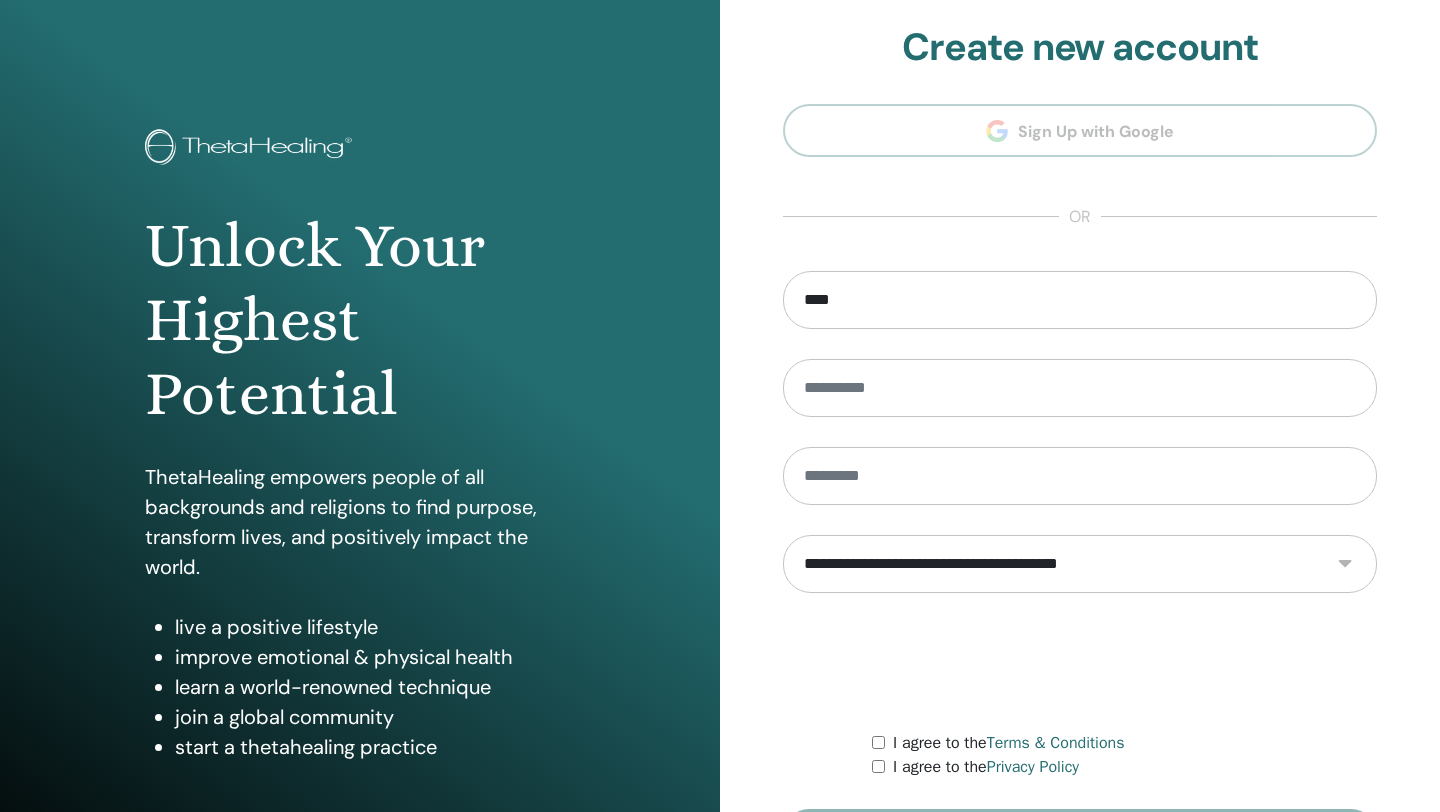 scroll, scrollTop: 0, scrollLeft: 0, axis: both 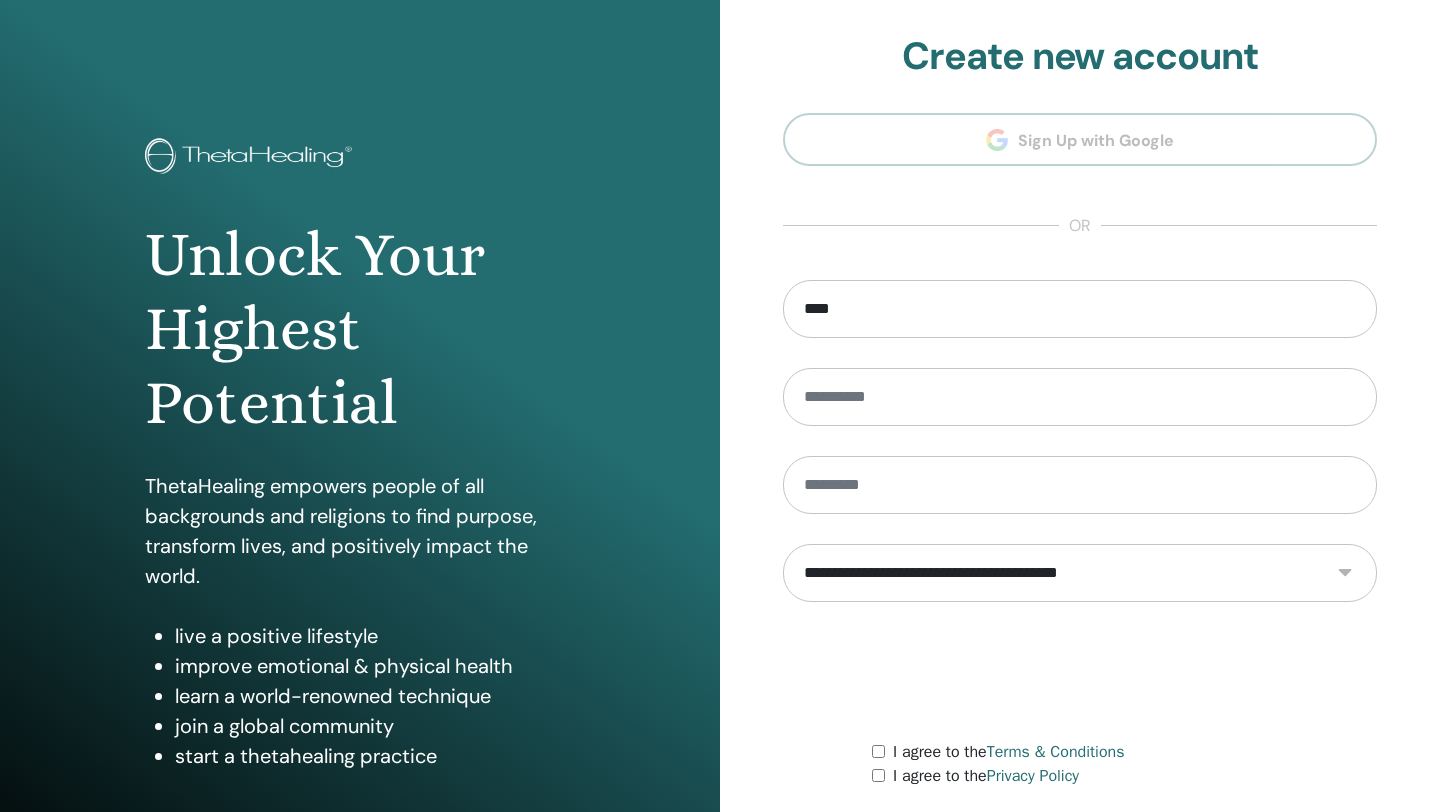 click on "**********" at bounding box center (1080, 452) 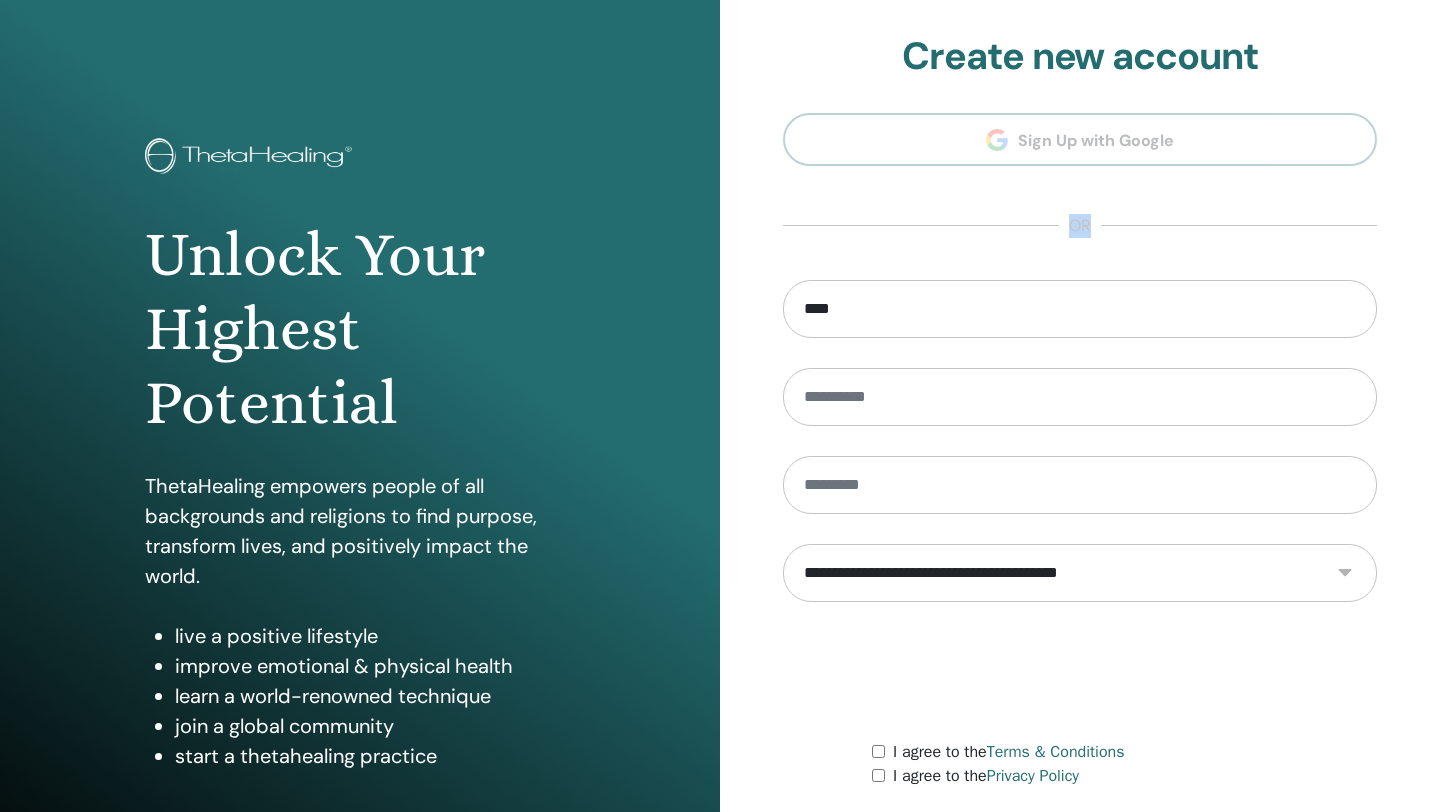 click on "**********" at bounding box center [1080, 452] 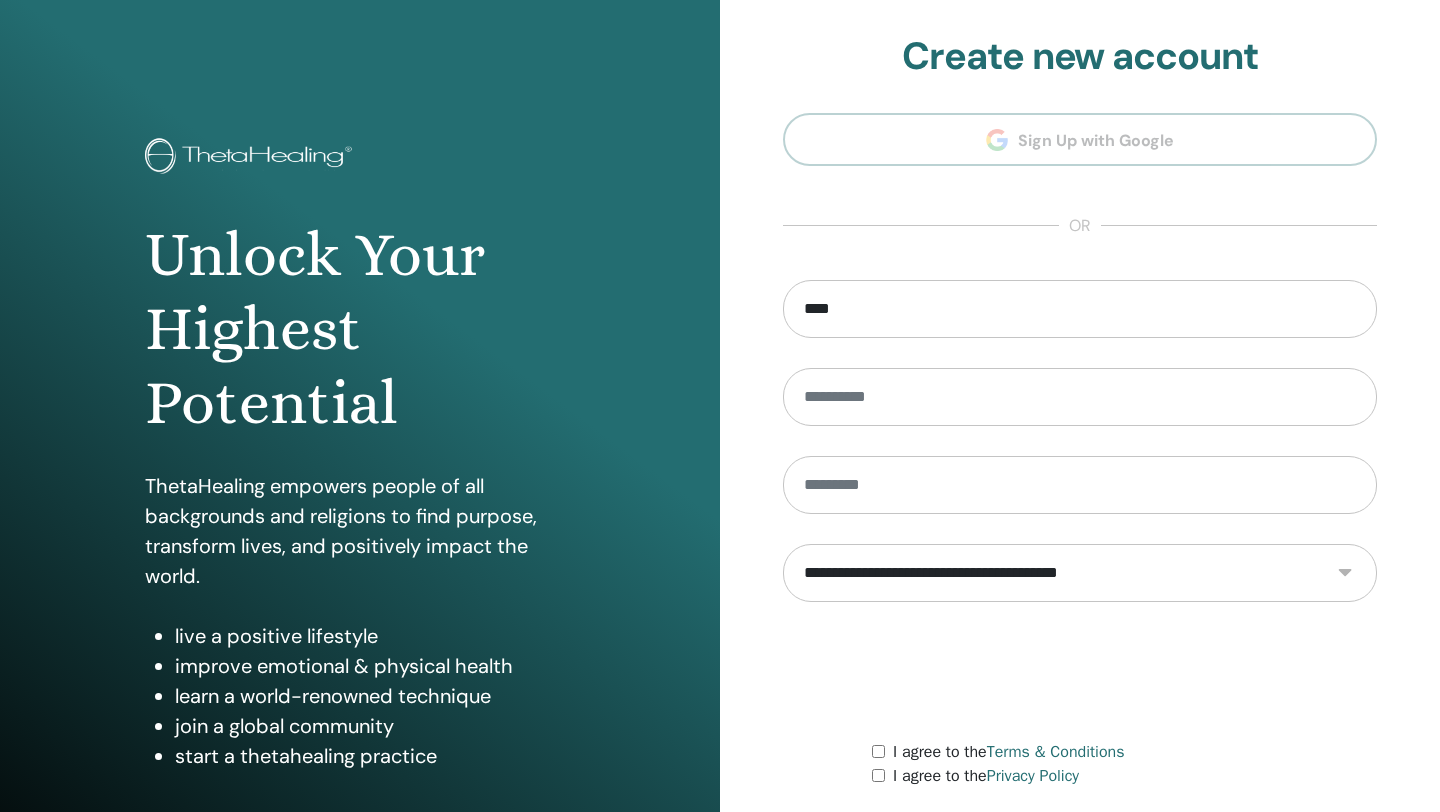 click on "**********" at bounding box center (1080, 452) 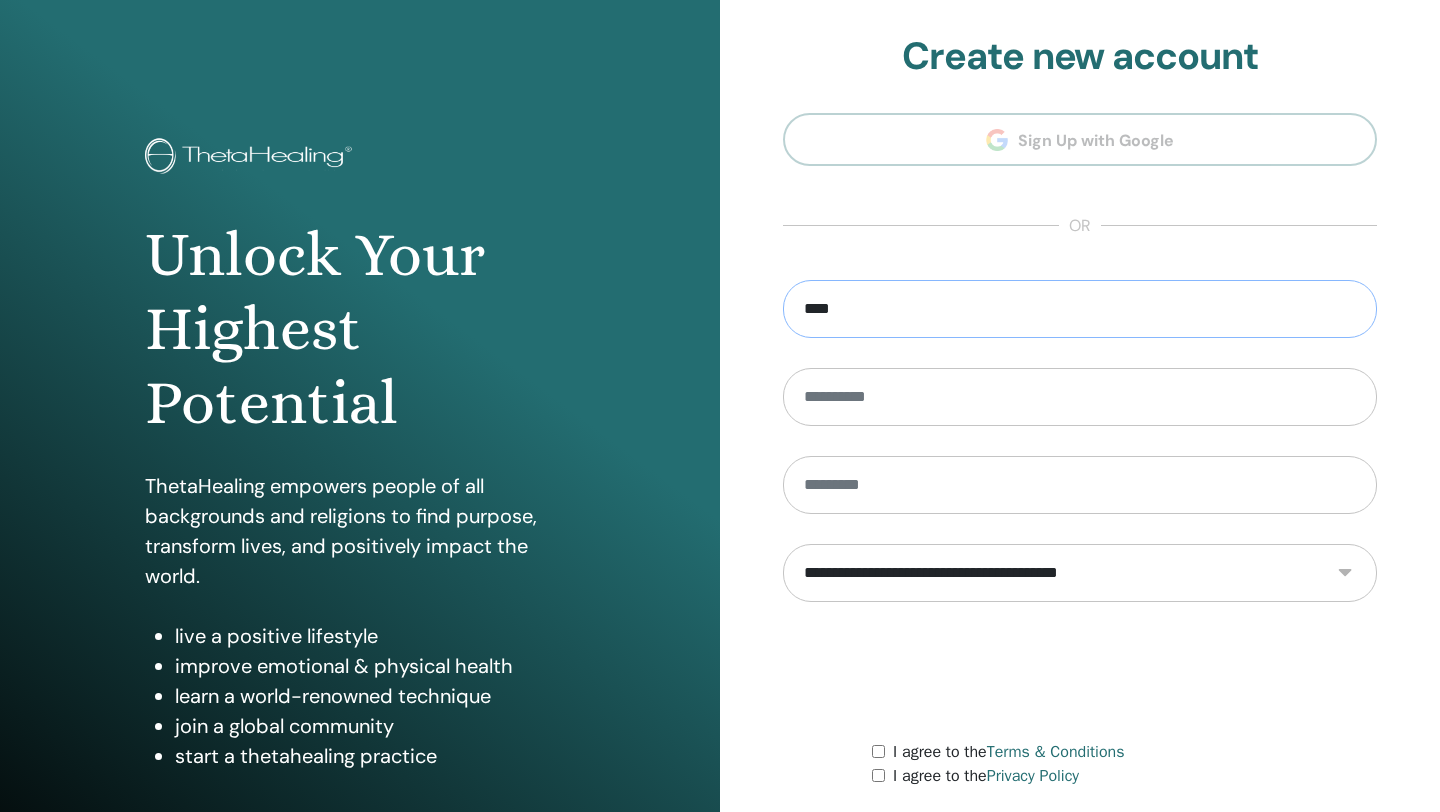 click on "****" at bounding box center [1080, 309] 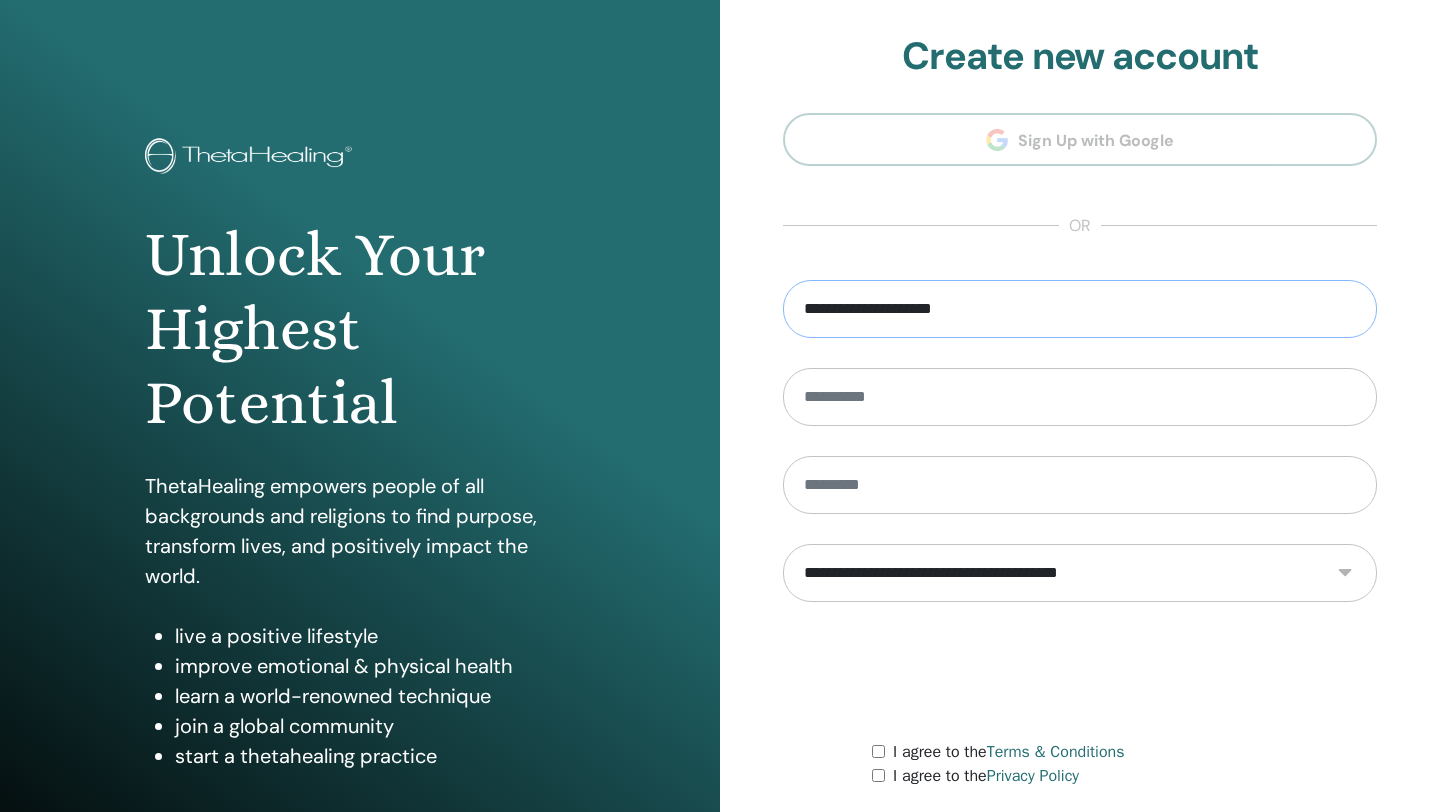 type on "**********" 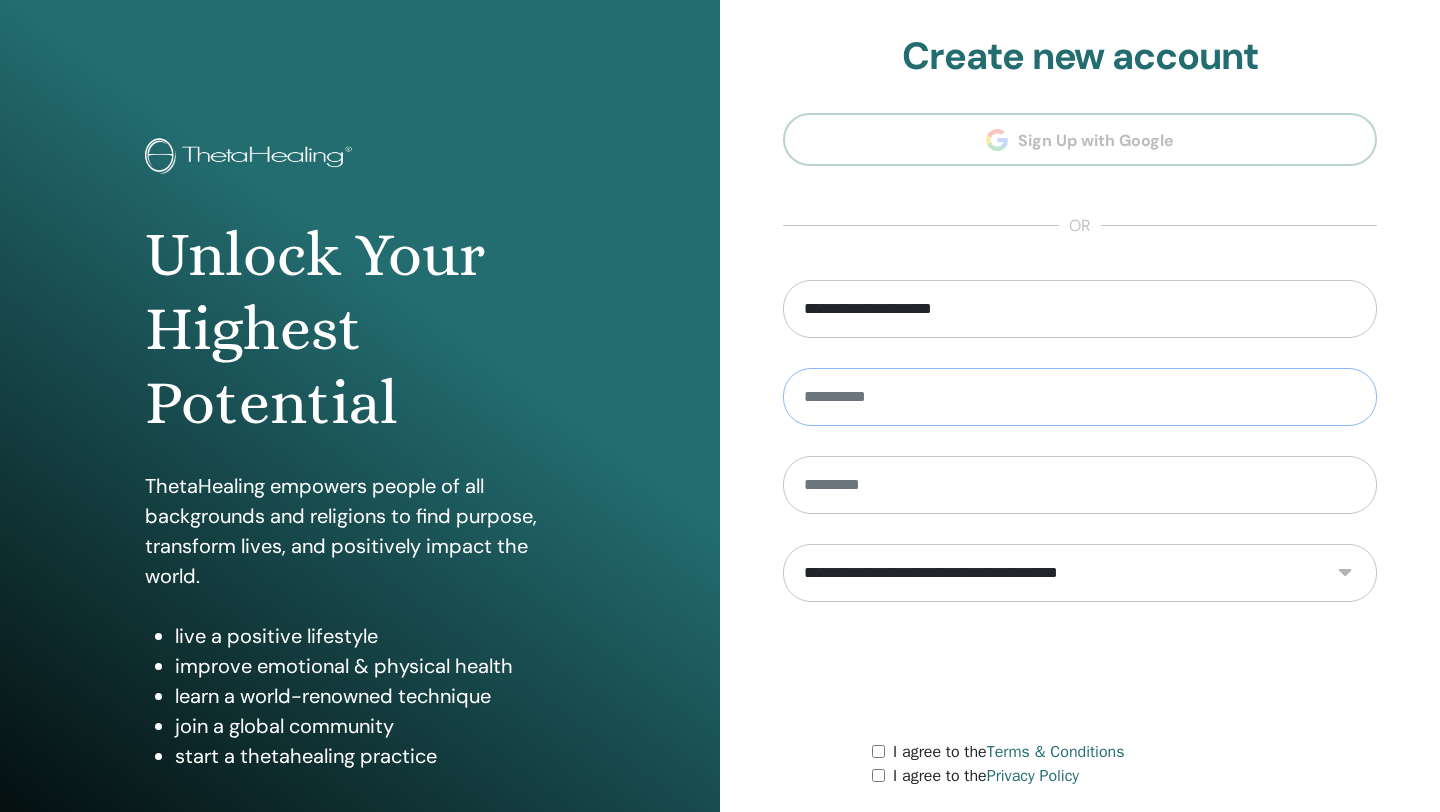 click at bounding box center (1080, 397) 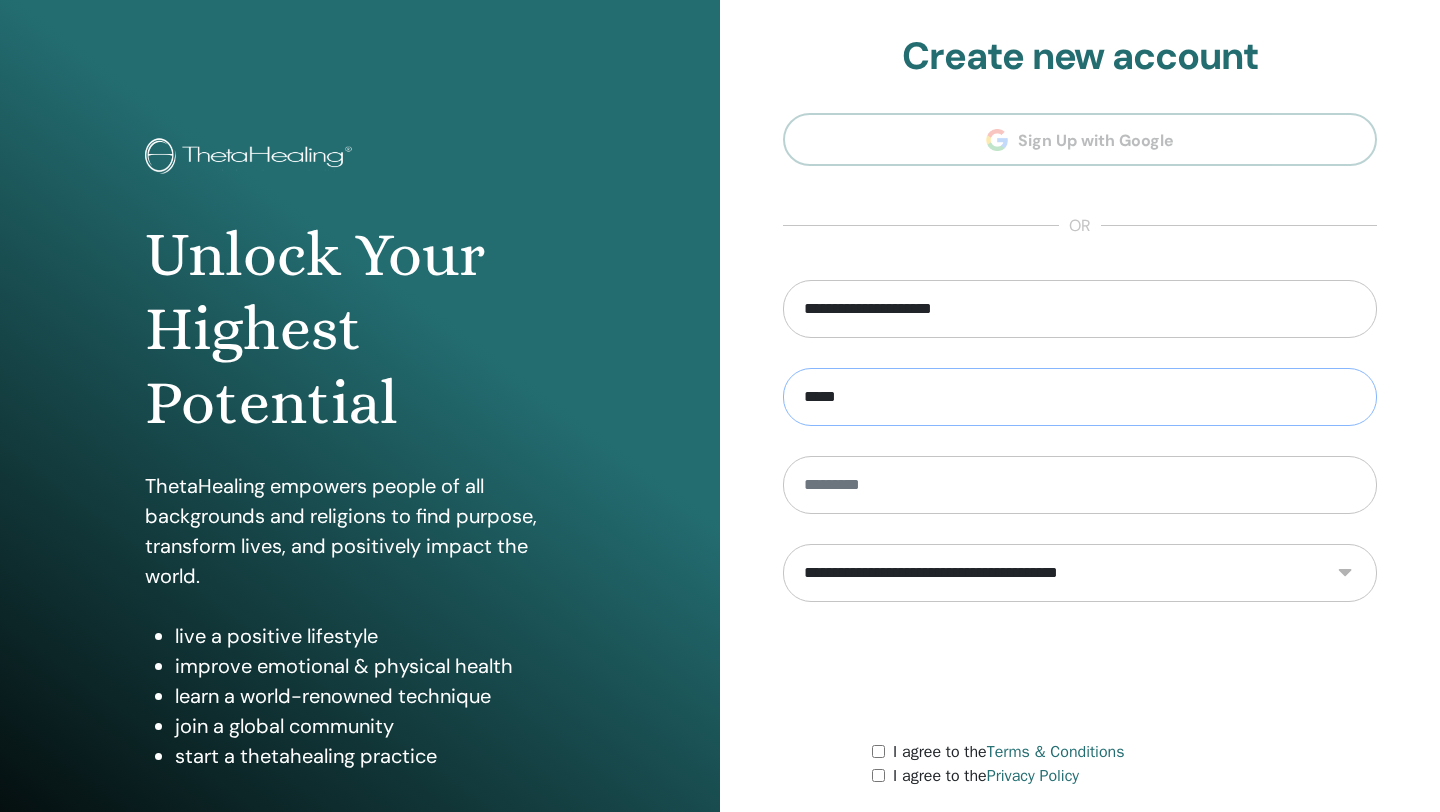 type on "*****" 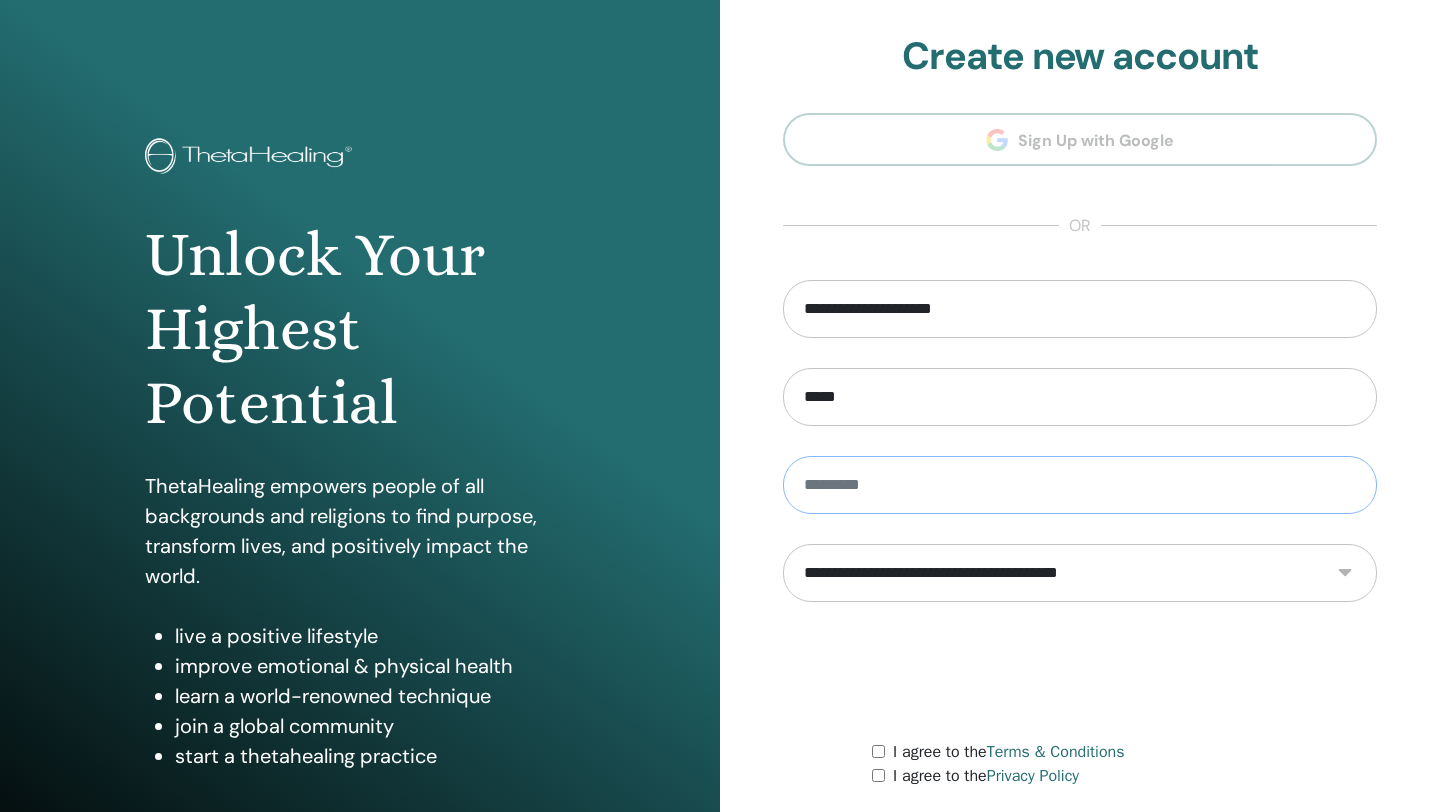 click at bounding box center [1080, 485] 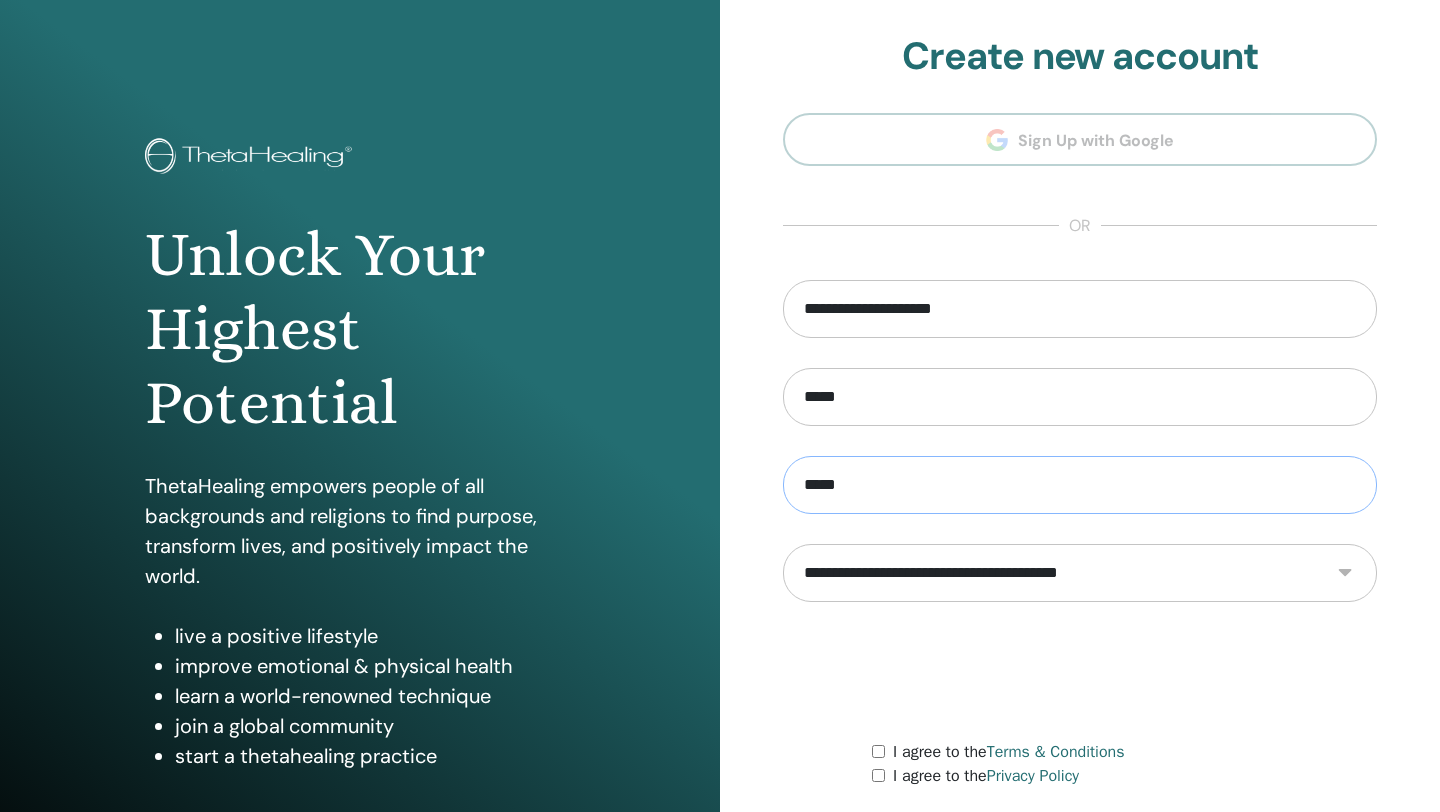 type on "*****" 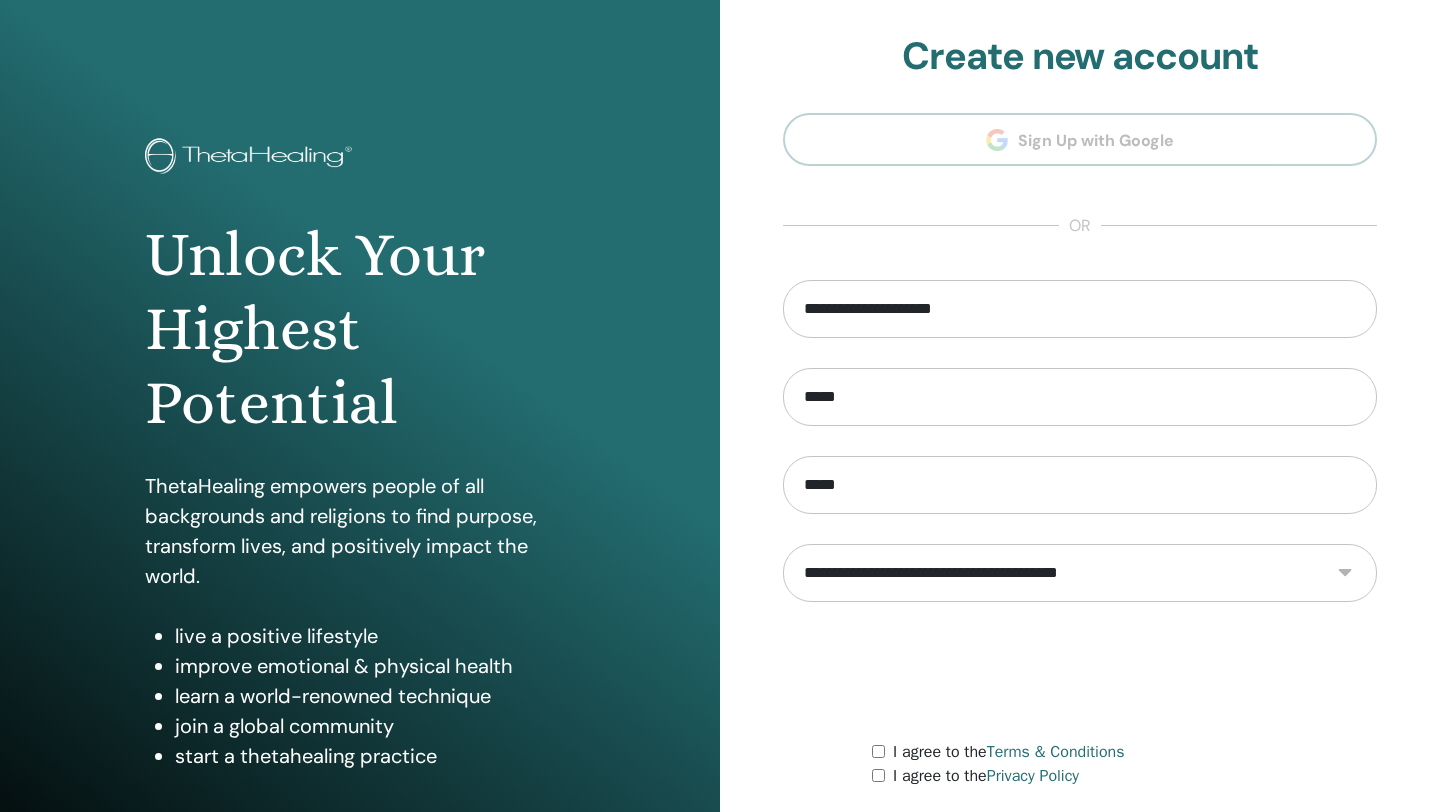 click on "**********" at bounding box center [1080, 573] 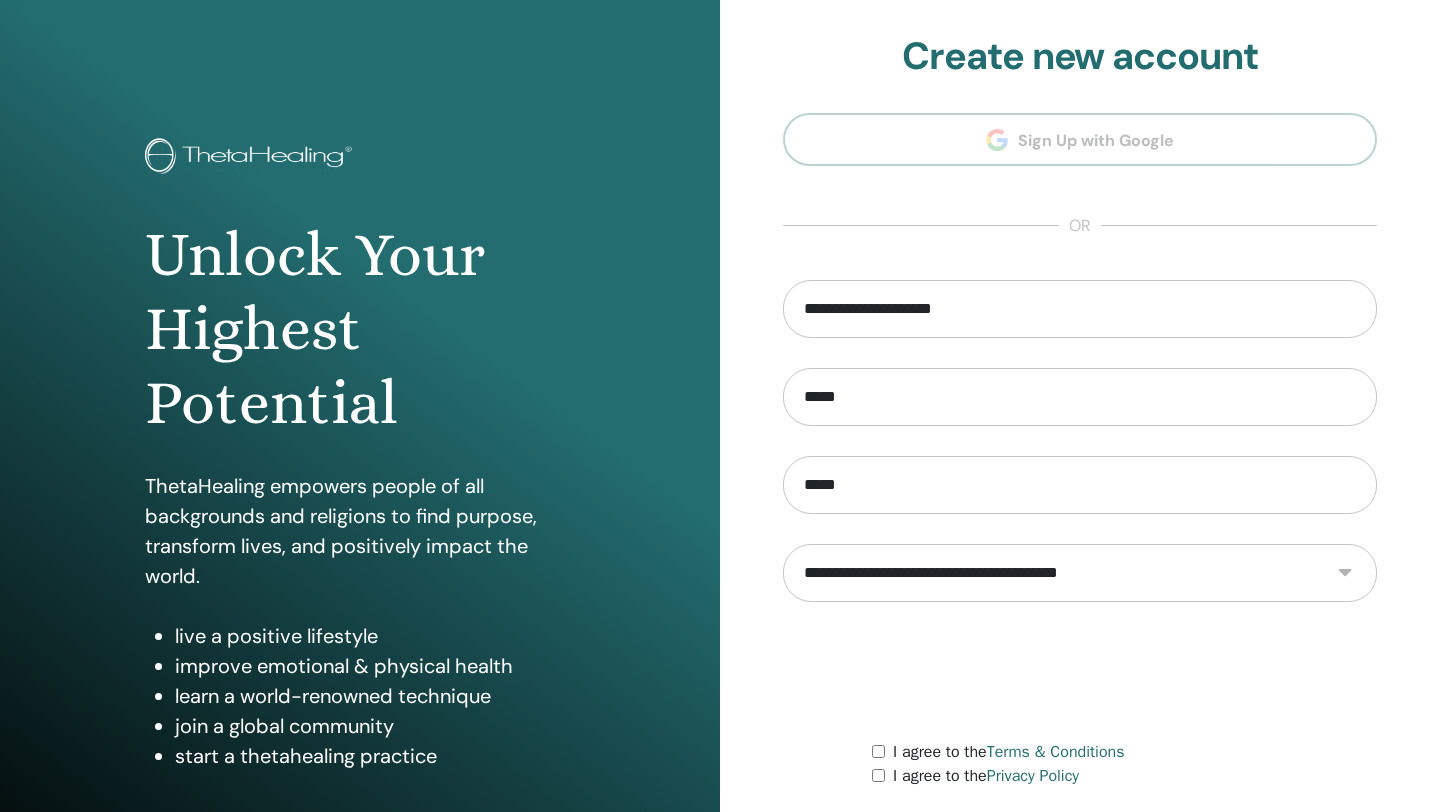 select on "***" 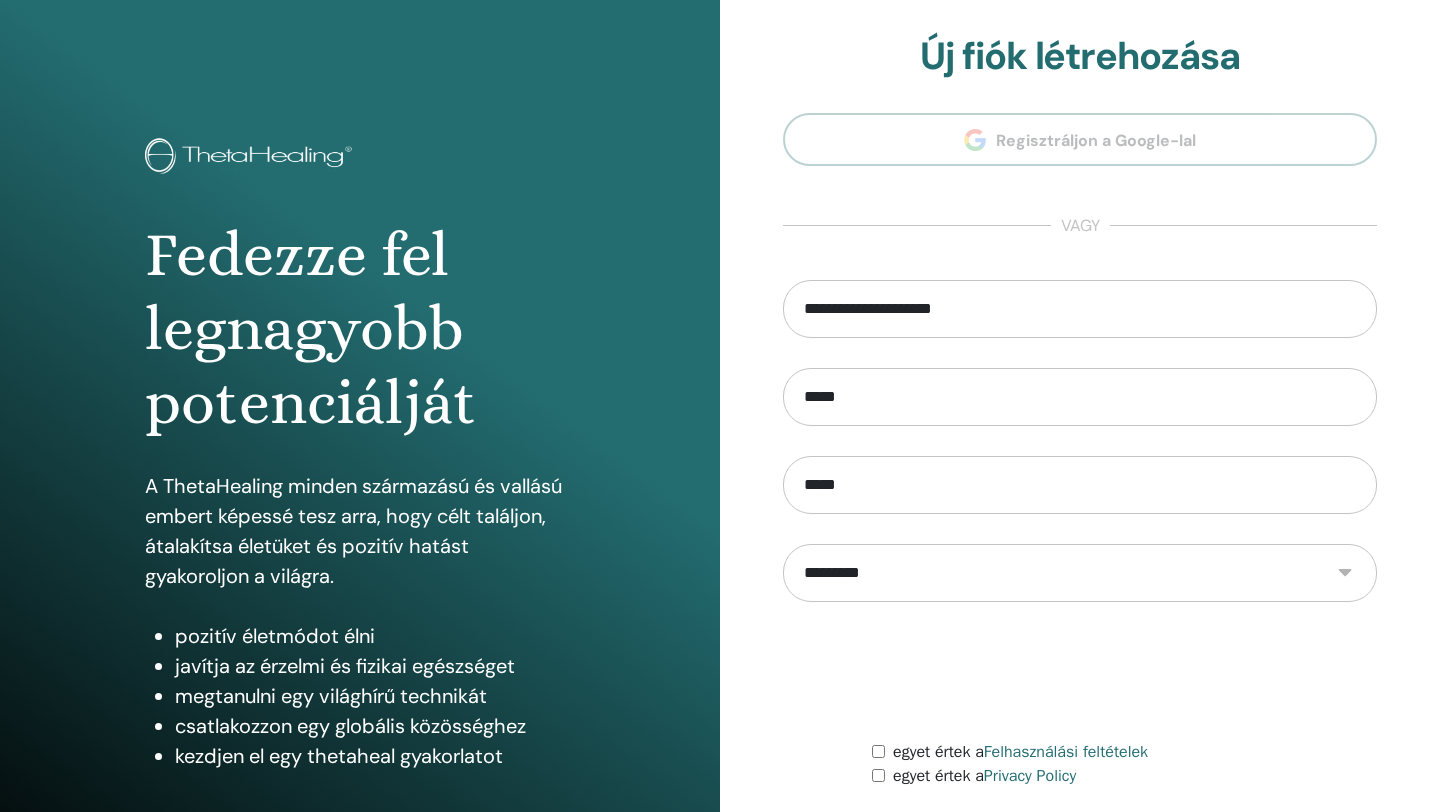 scroll, scrollTop: 0, scrollLeft: 0, axis: both 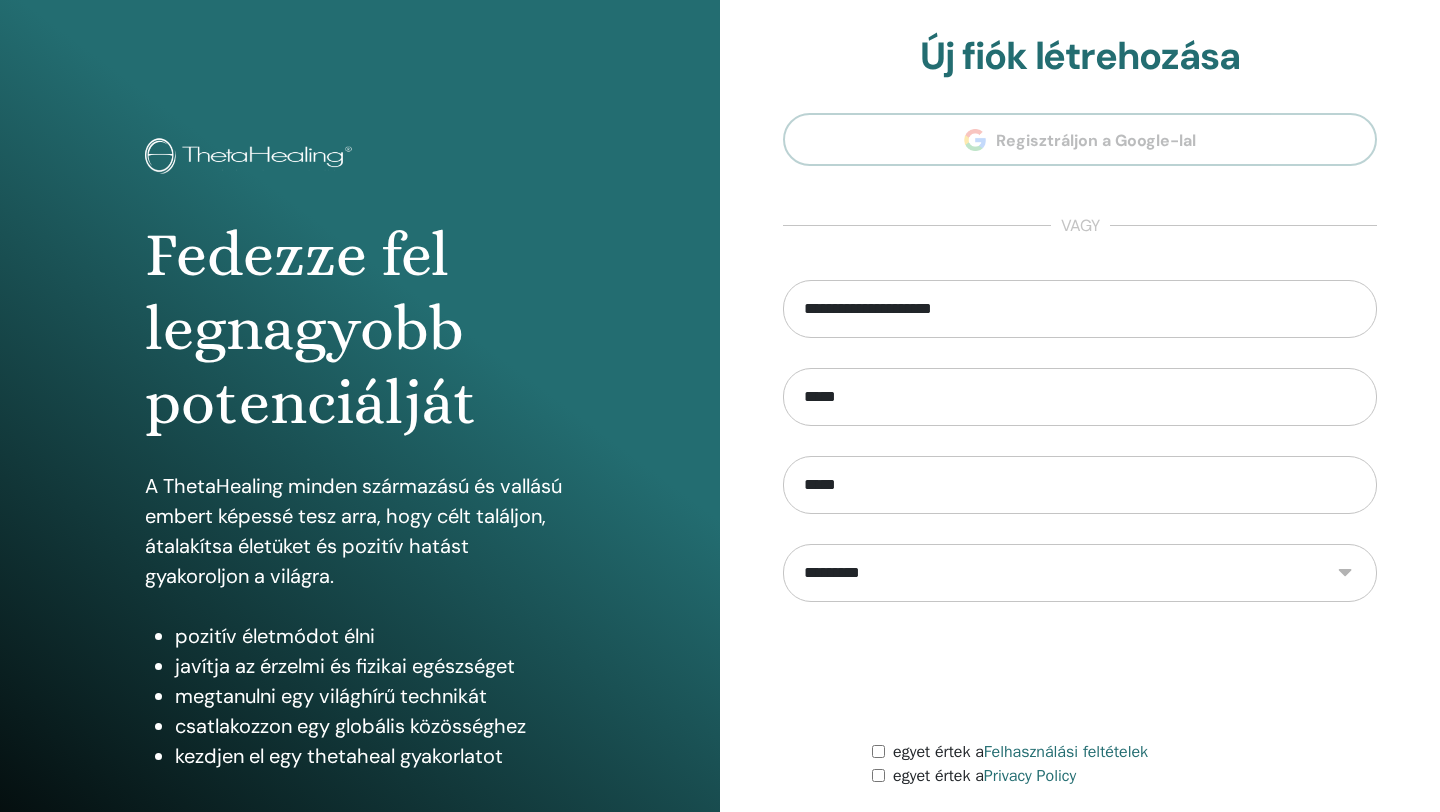 click on "**********" at bounding box center [1080, 452] 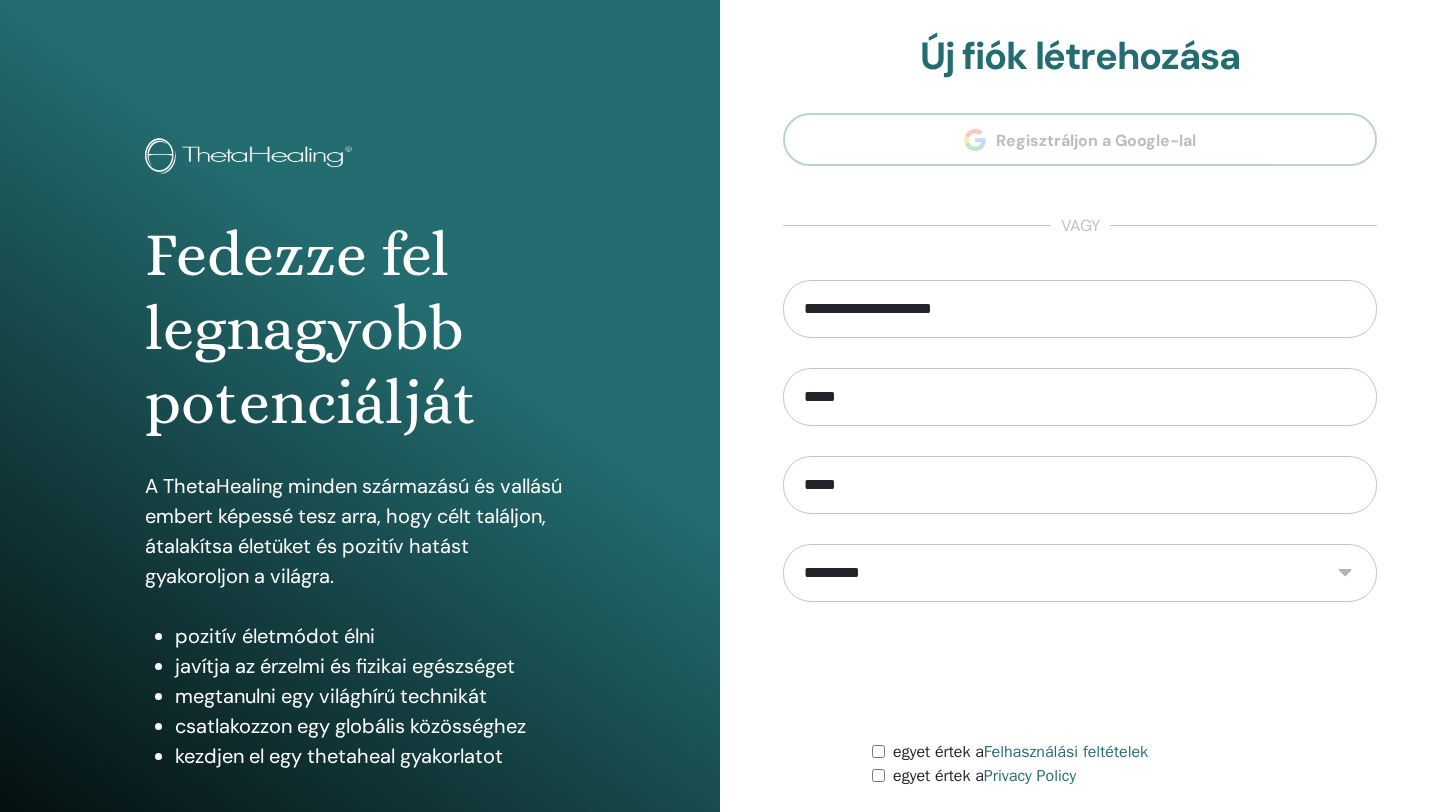 select on "***" 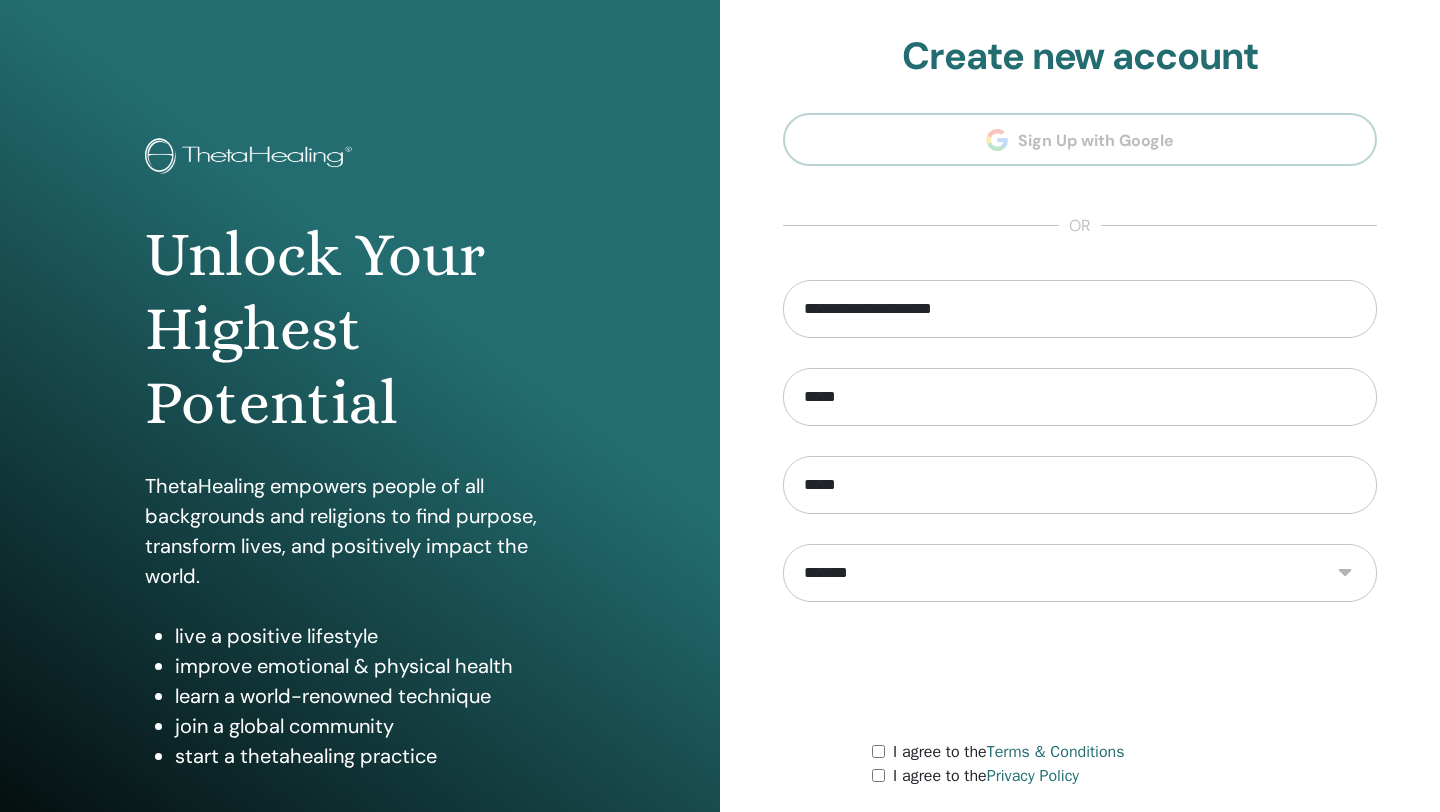 scroll, scrollTop: 0, scrollLeft: 0, axis: both 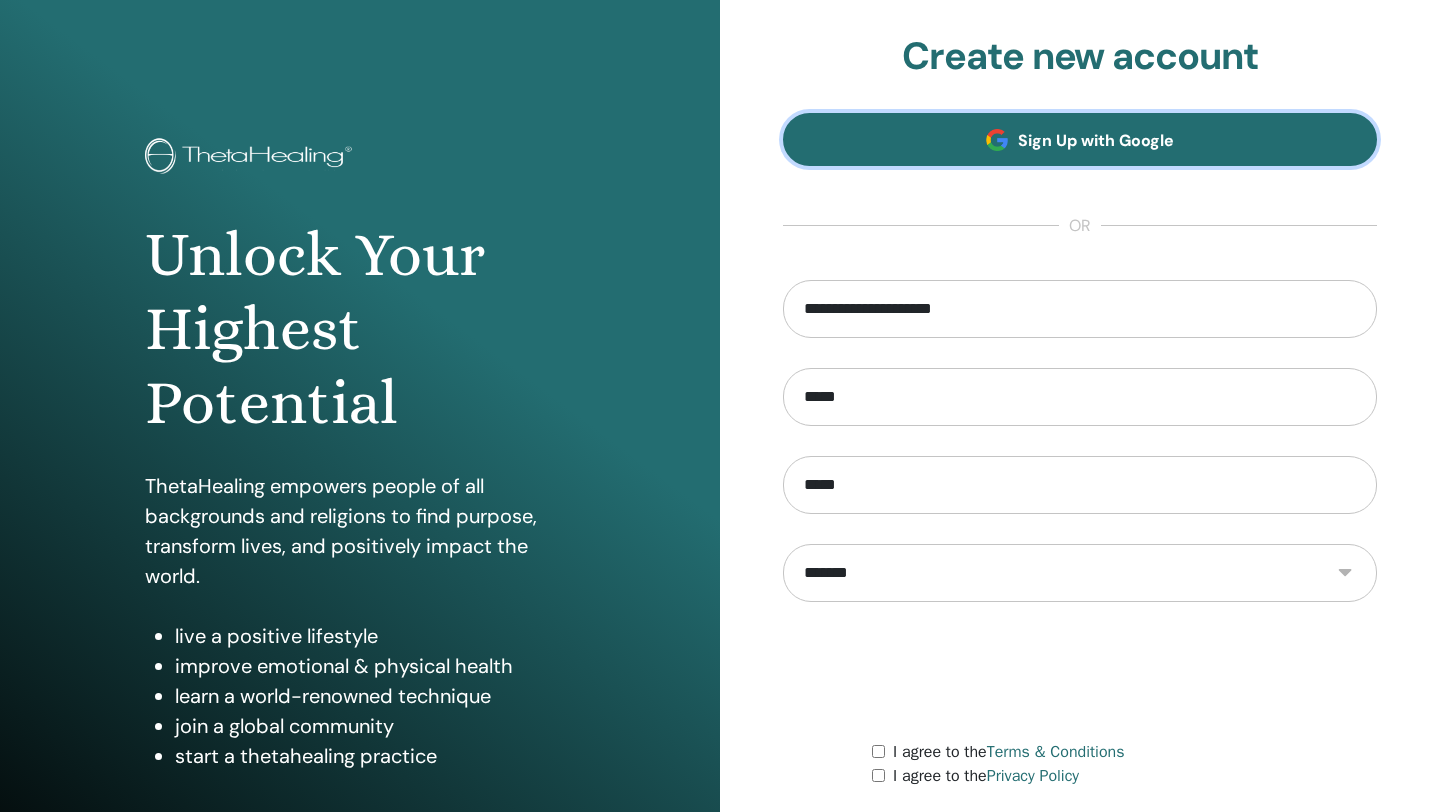 click on "Sign Up with Google" at bounding box center [1096, 140] 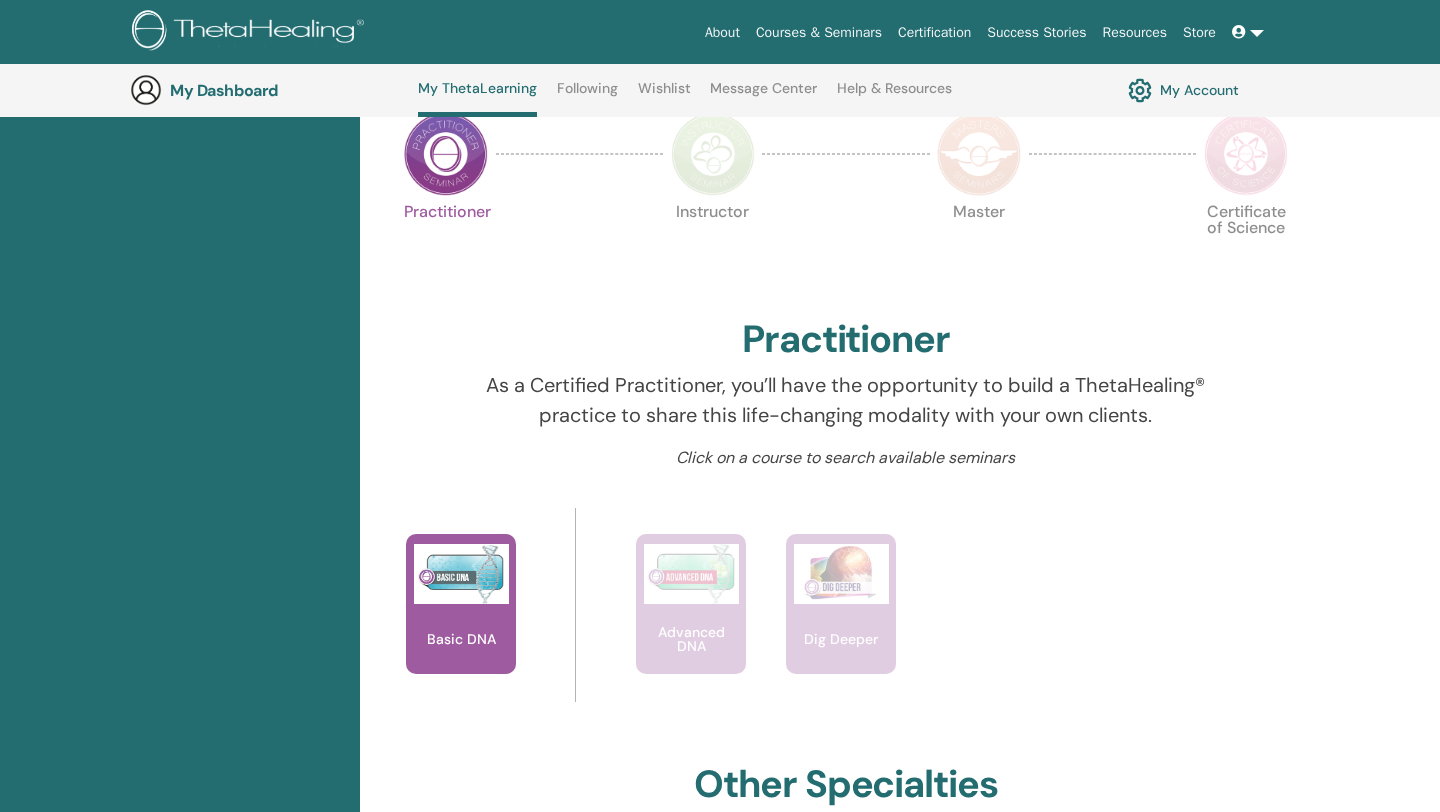 scroll, scrollTop: 460, scrollLeft: 0, axis: vertical 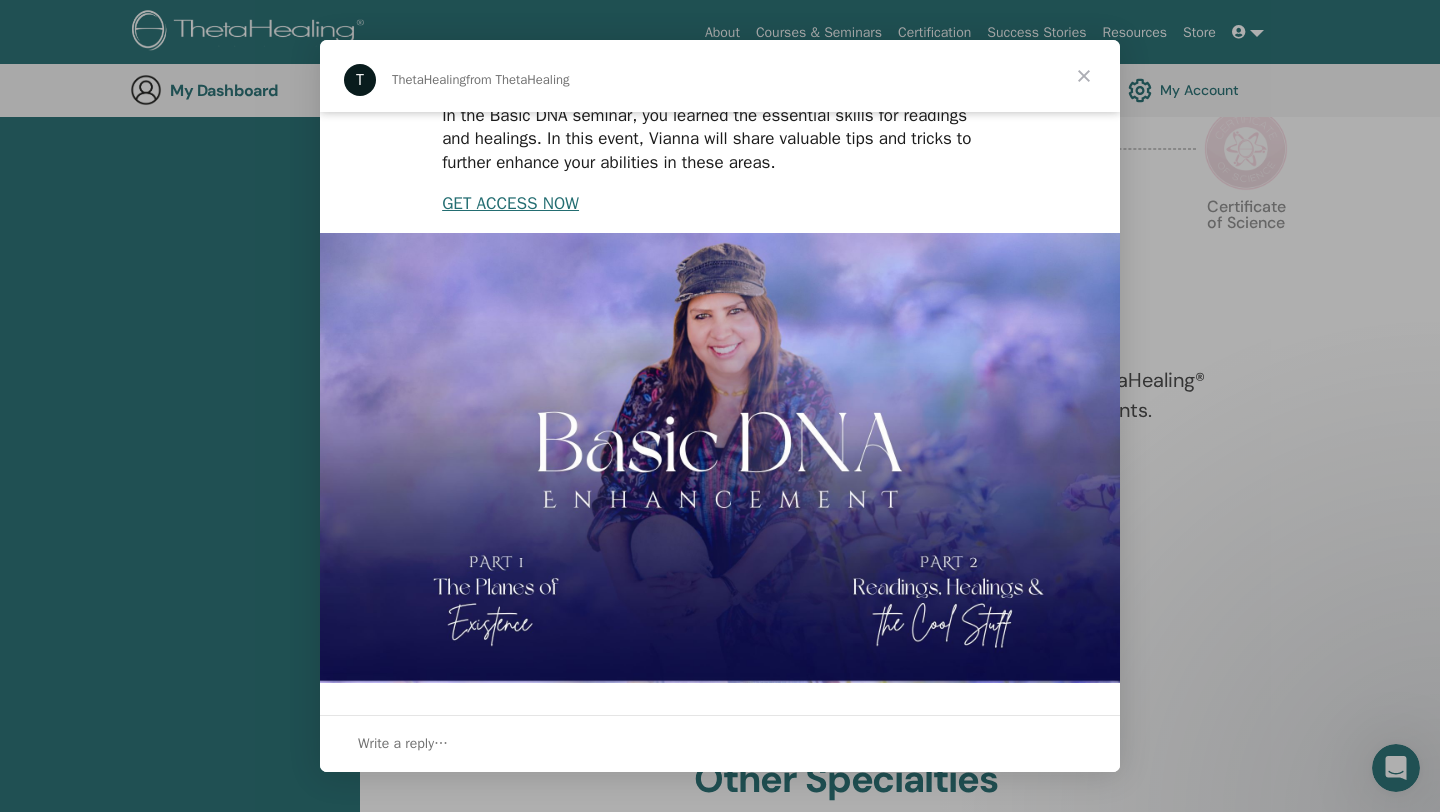 click at bounding box center [1084, 76] 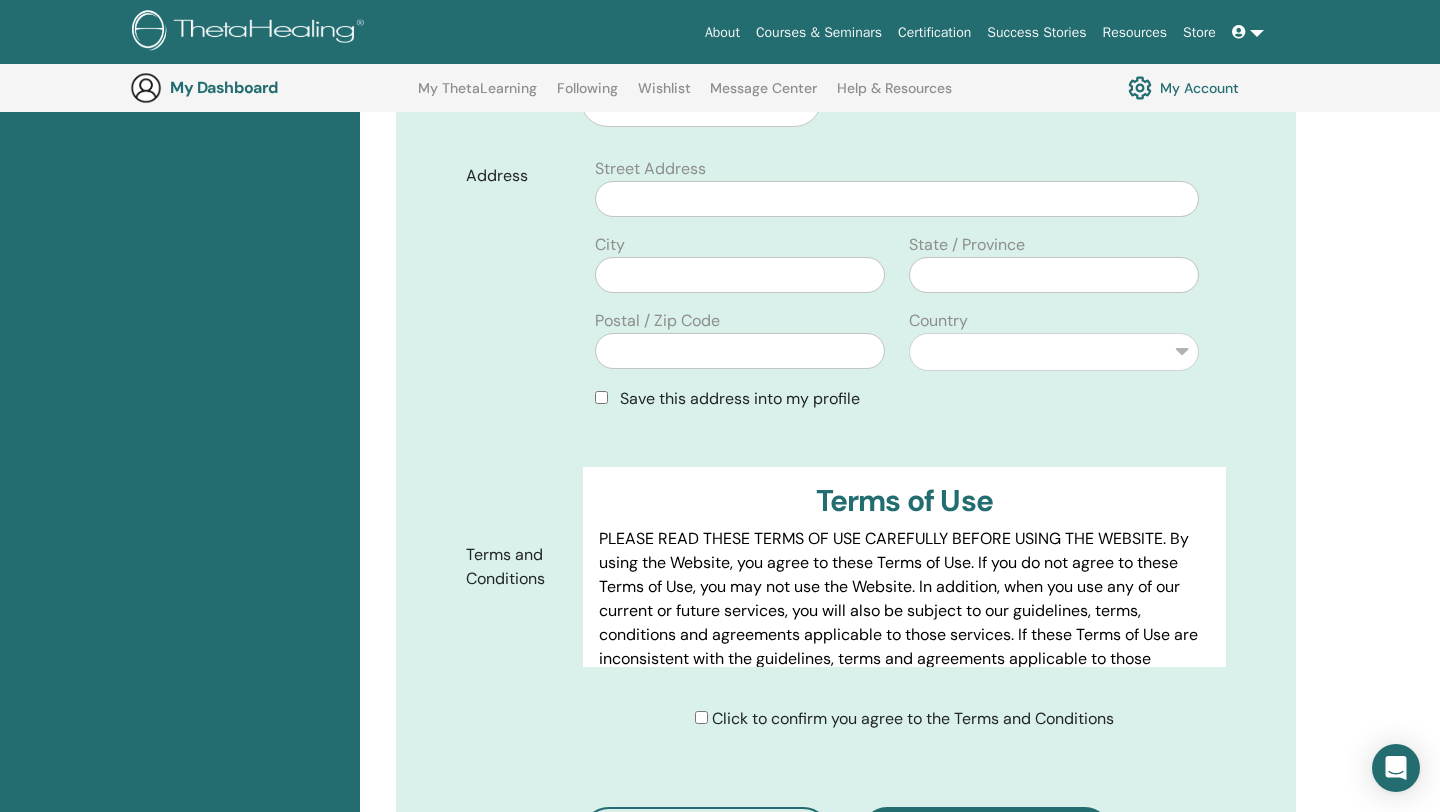 scroll, scrollTop: 670, scrollLeft: 0, axis: vertical 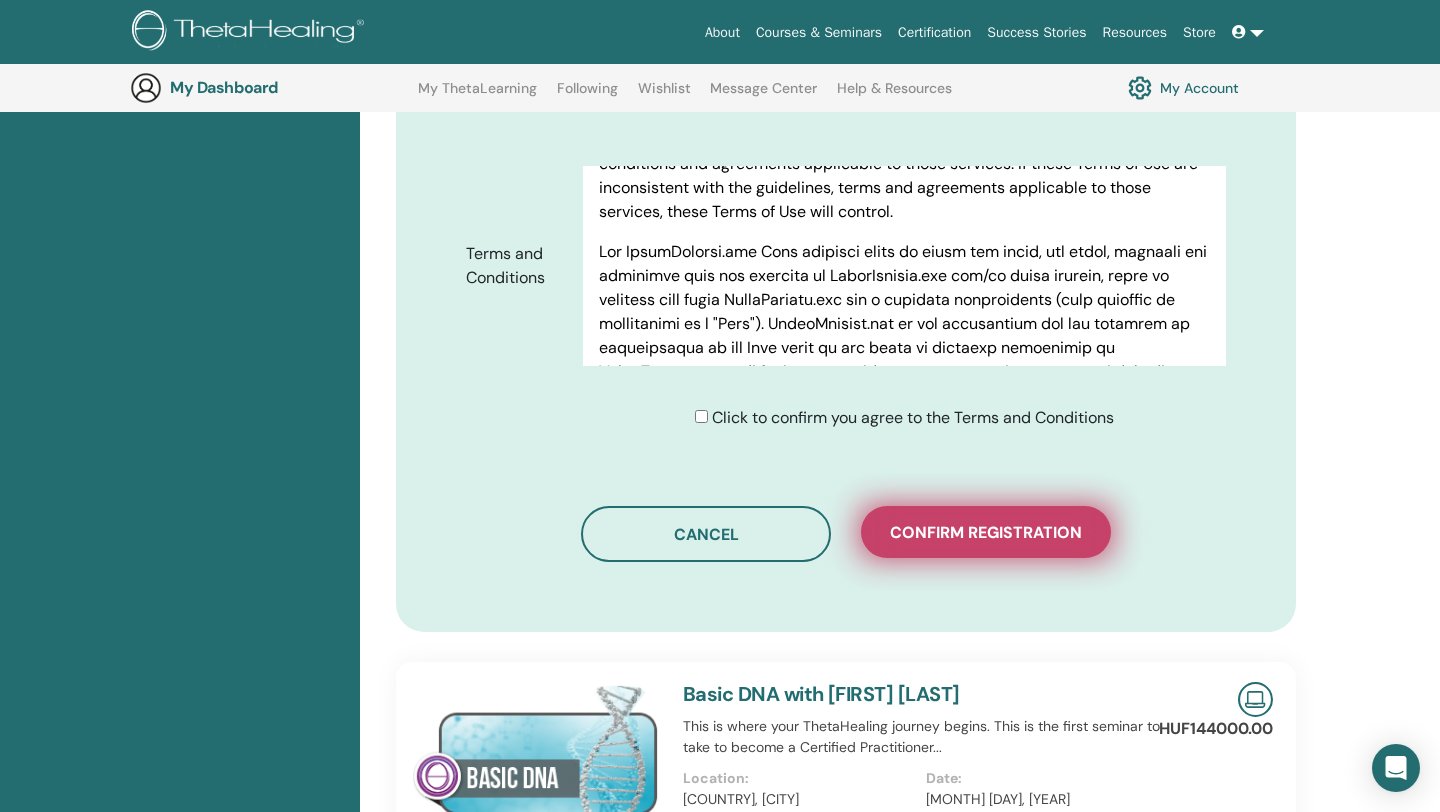 click on "Confirm registration" at bounding box center [986, 532] 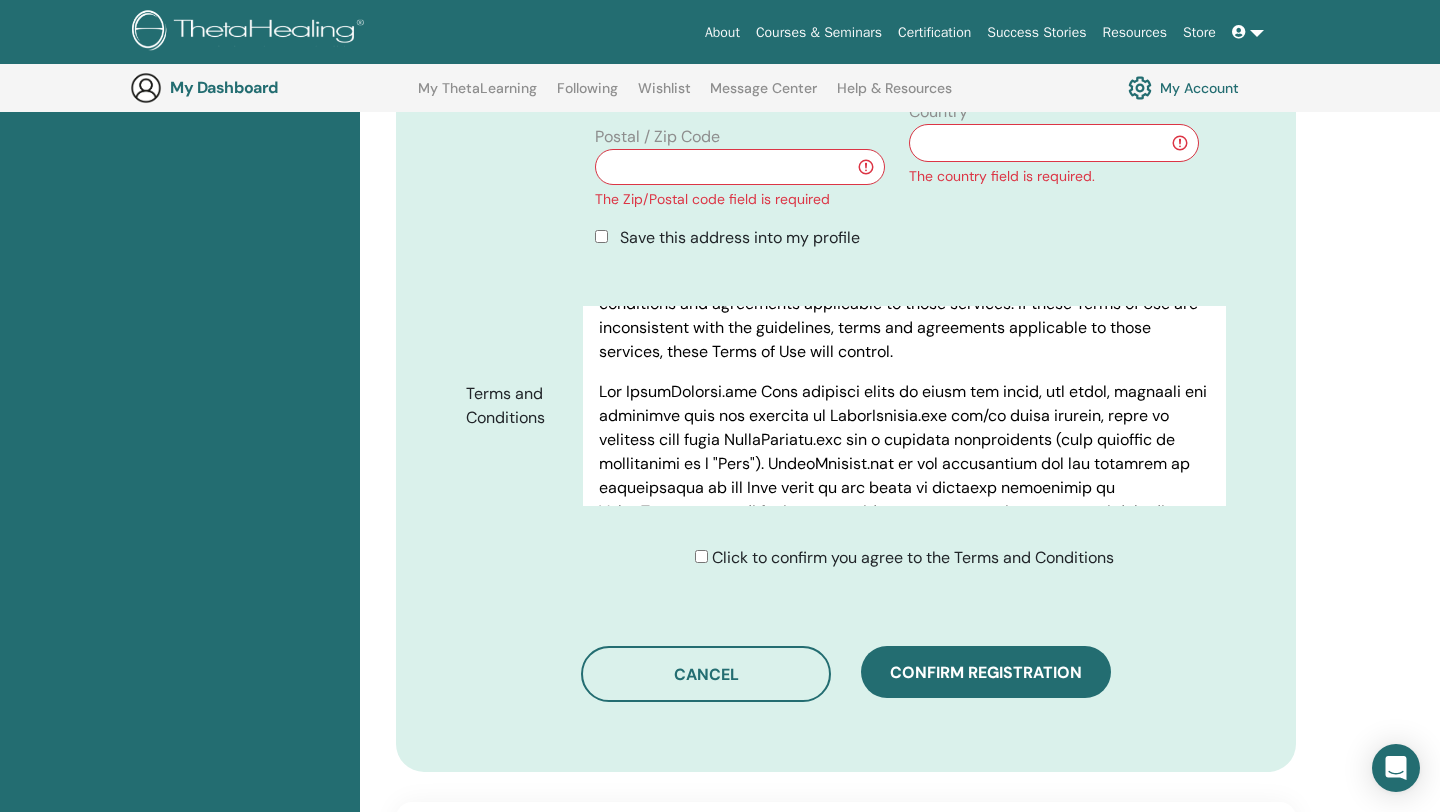scroll, scrollTop: 0, scrollLeft: 0, axis: both 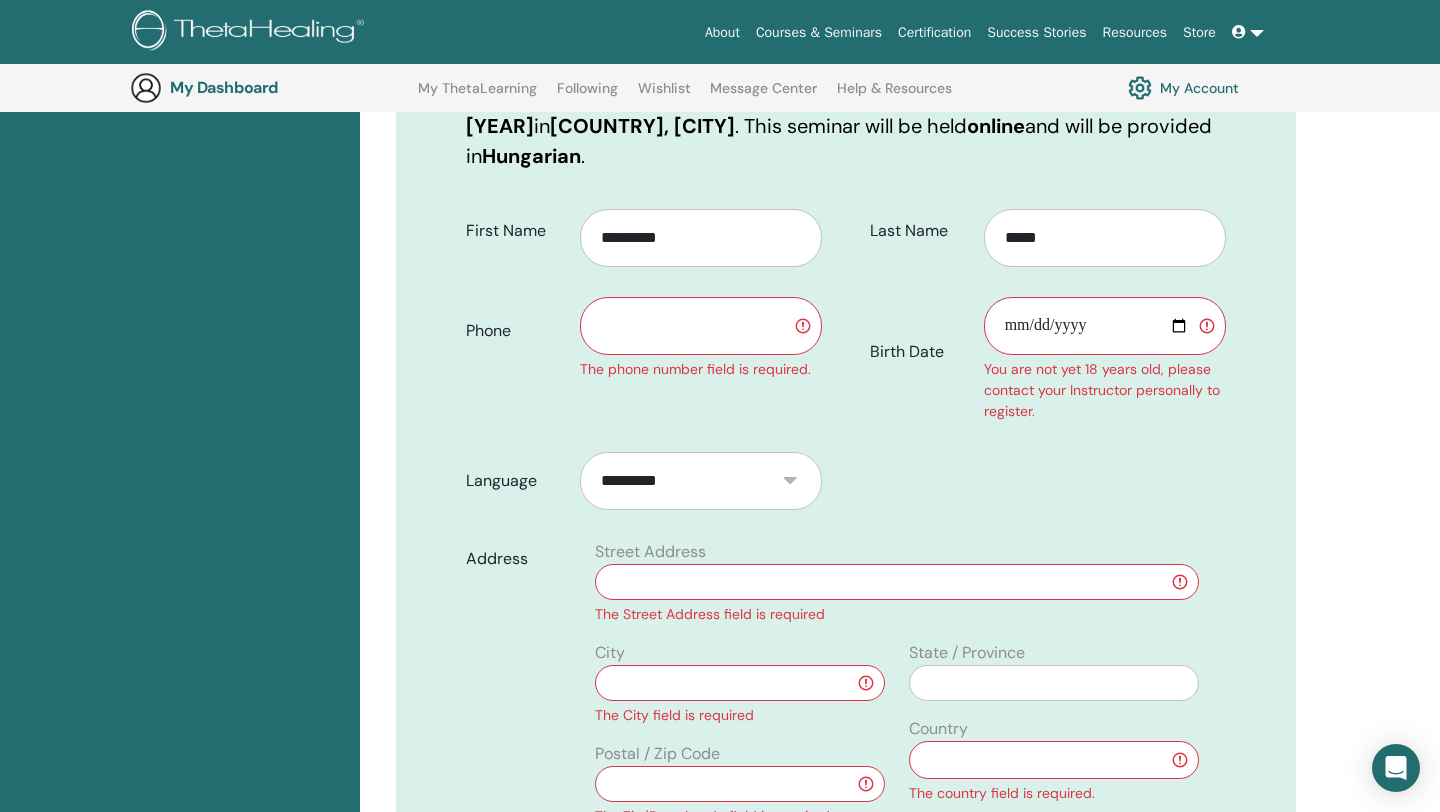 click at bounding box center (701, 326) 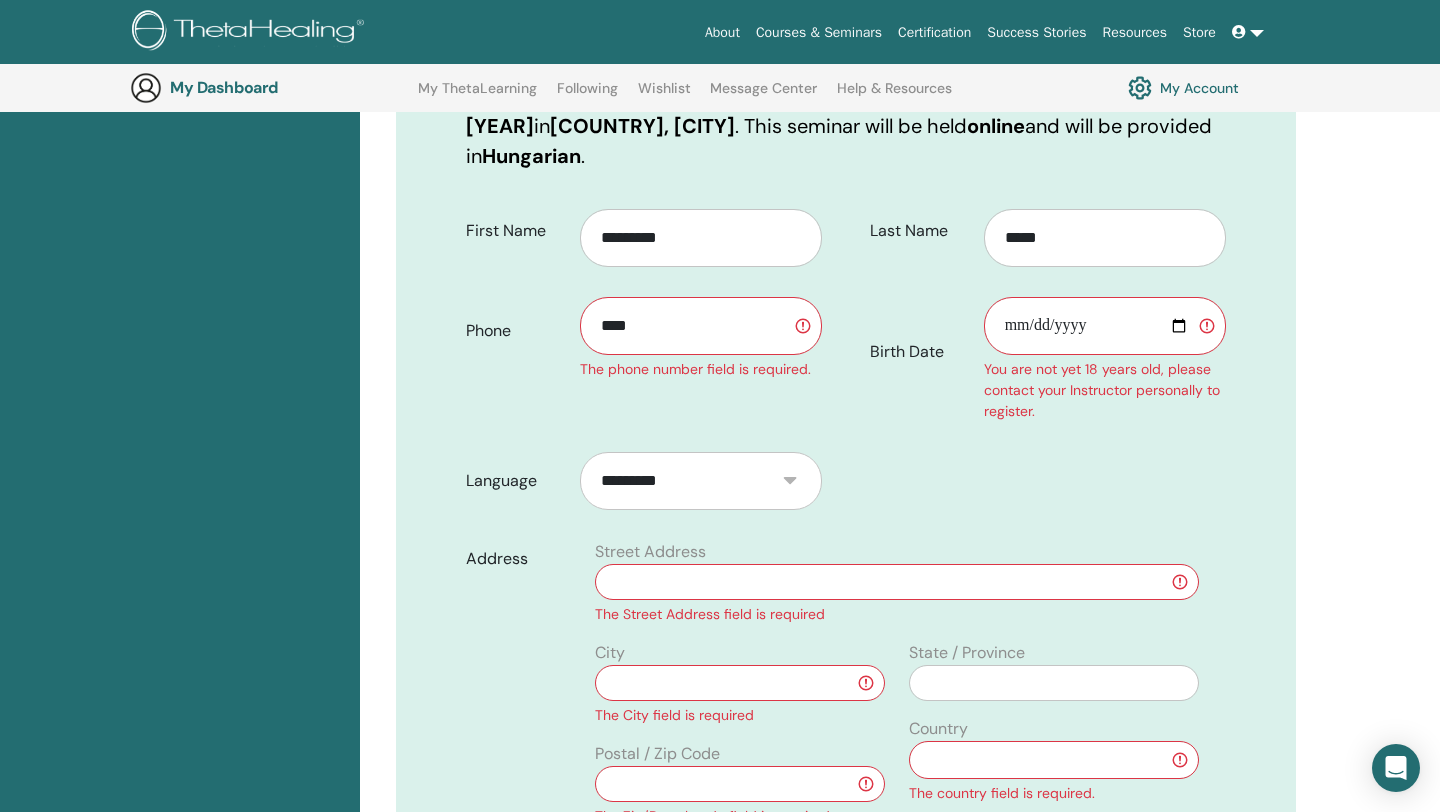 type on "****" 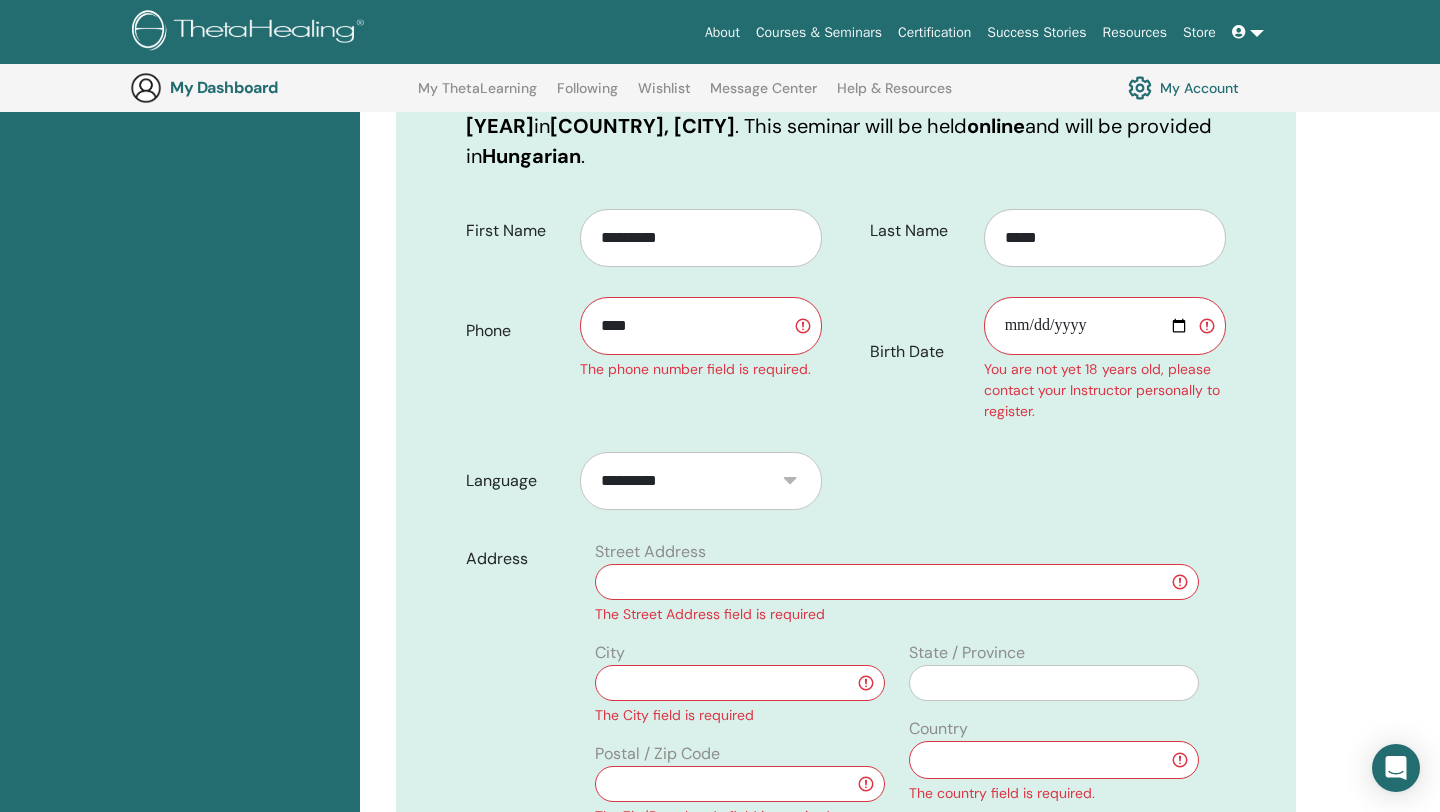 type on "**********" 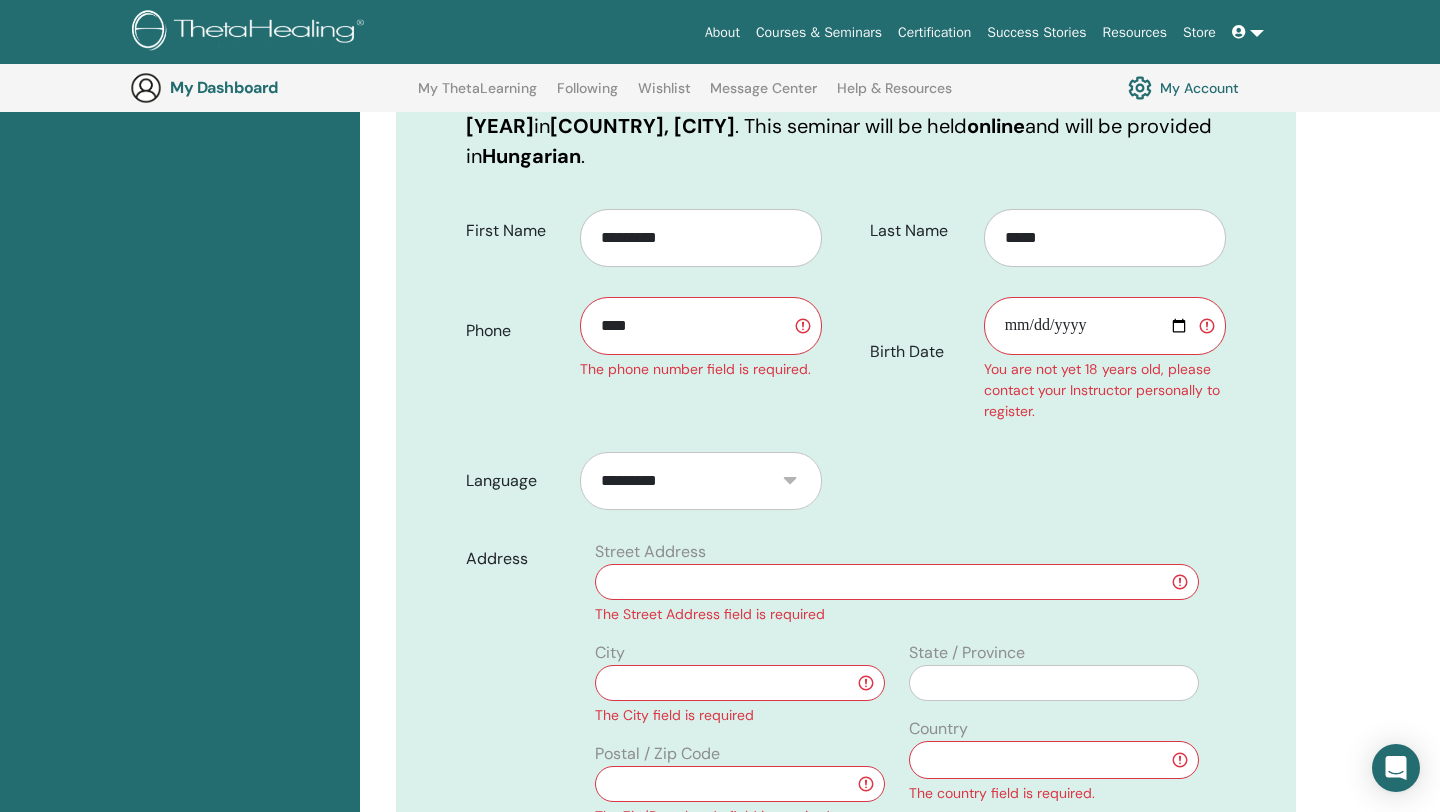 click on "**********" at bounding box center [1105, 326] 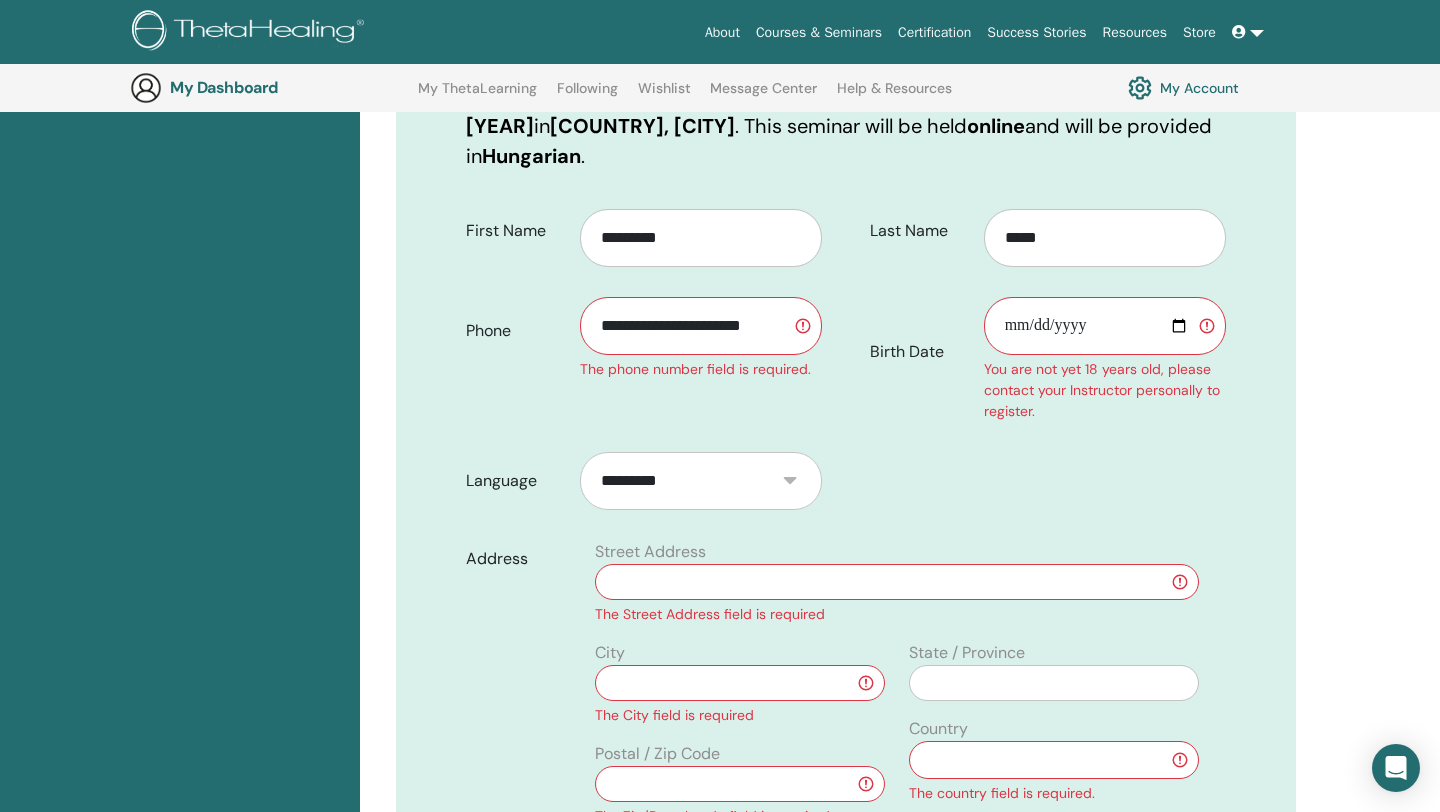scroll, scrollTop: 0, scrollLeft: 0, axis: both 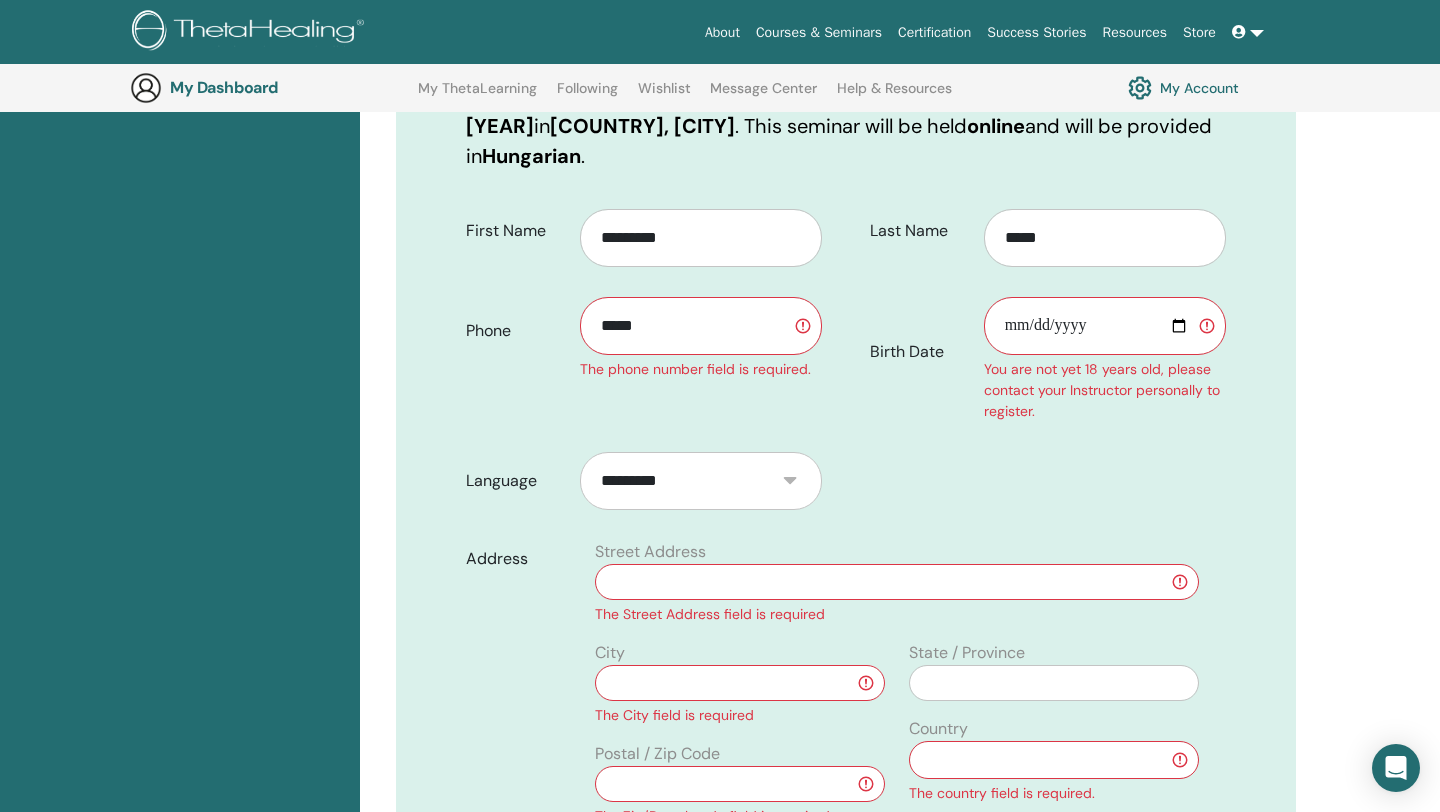 type on "****" 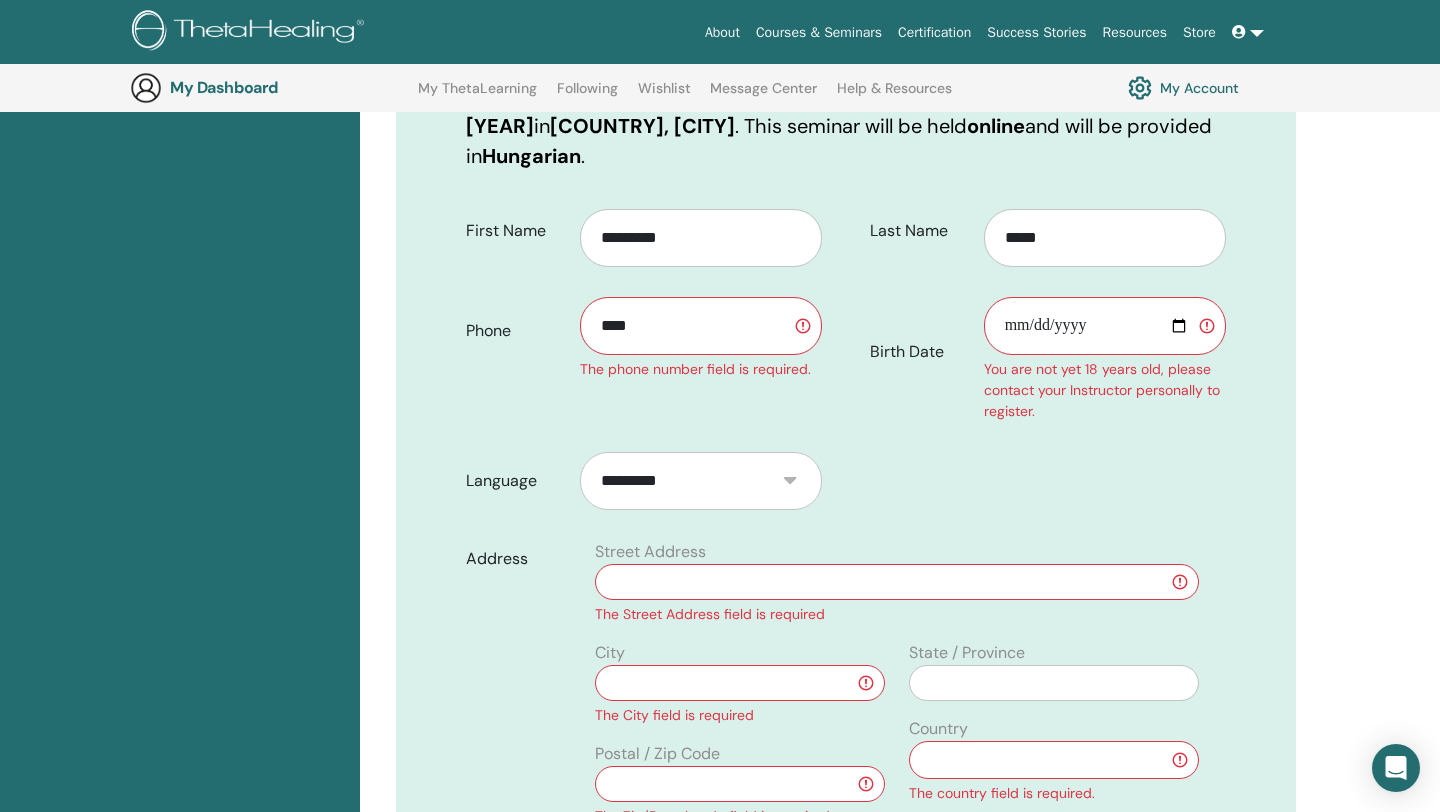 click on "**********" at bounding box center [1105, 326] 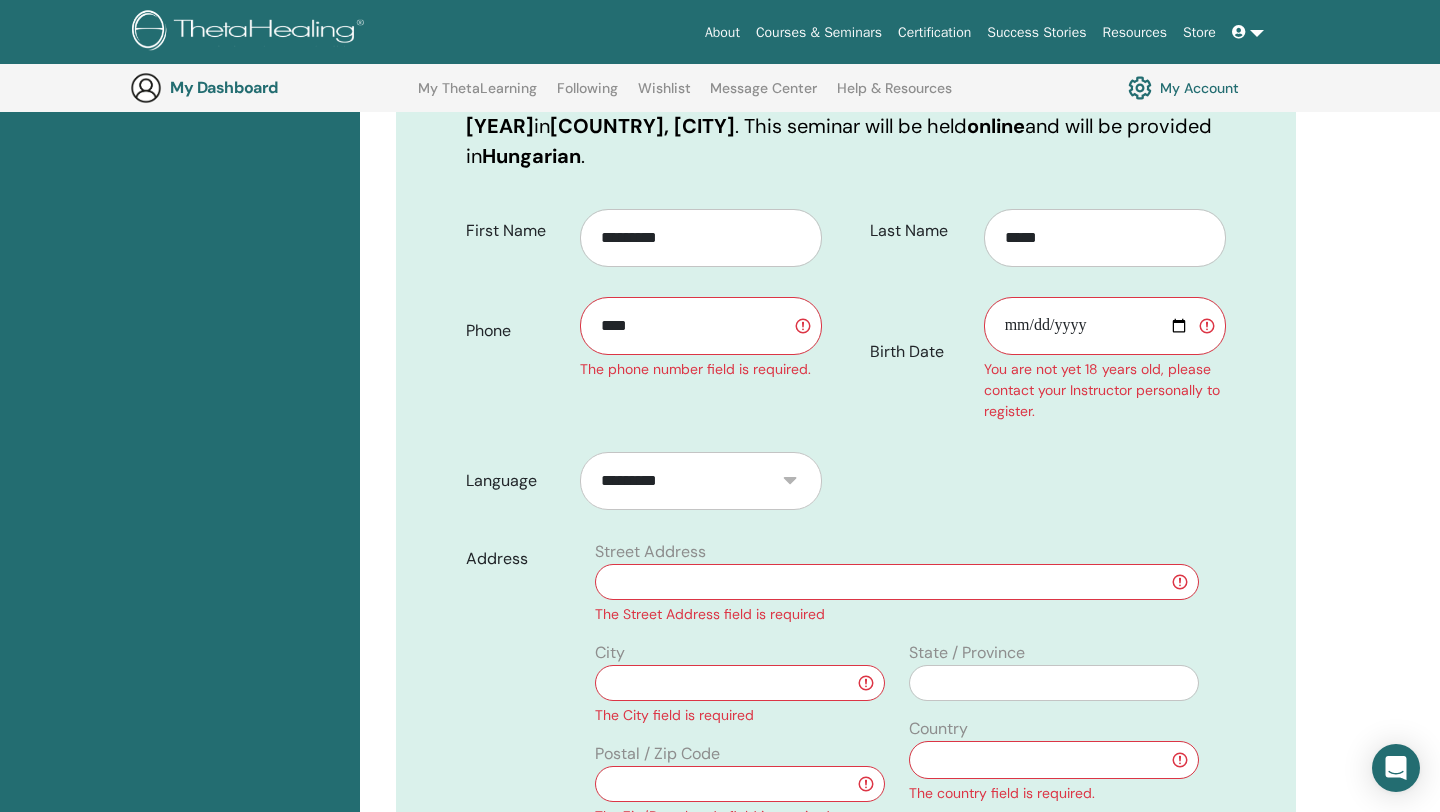 type on "**********" 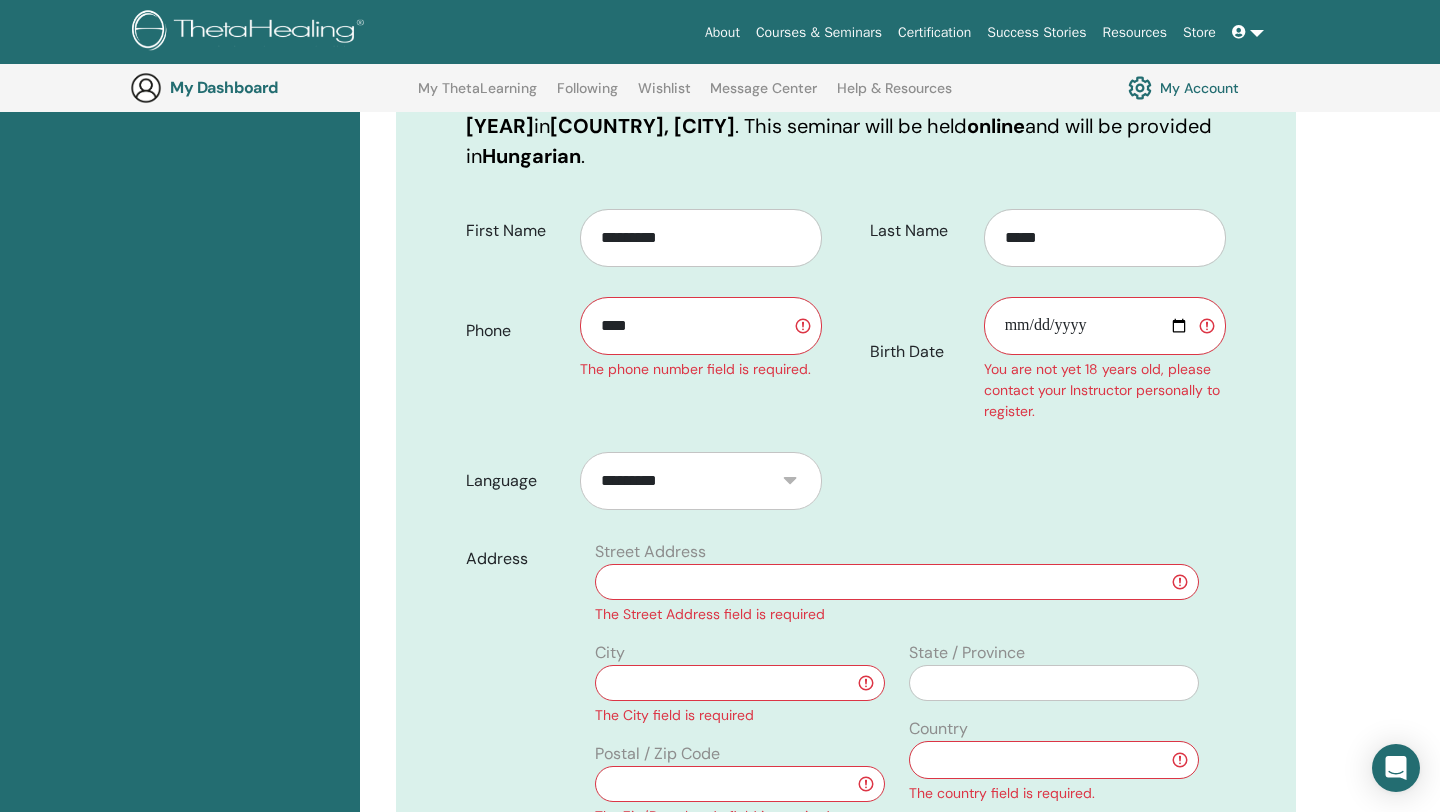 click on "****" at bounding box center (701, 326) 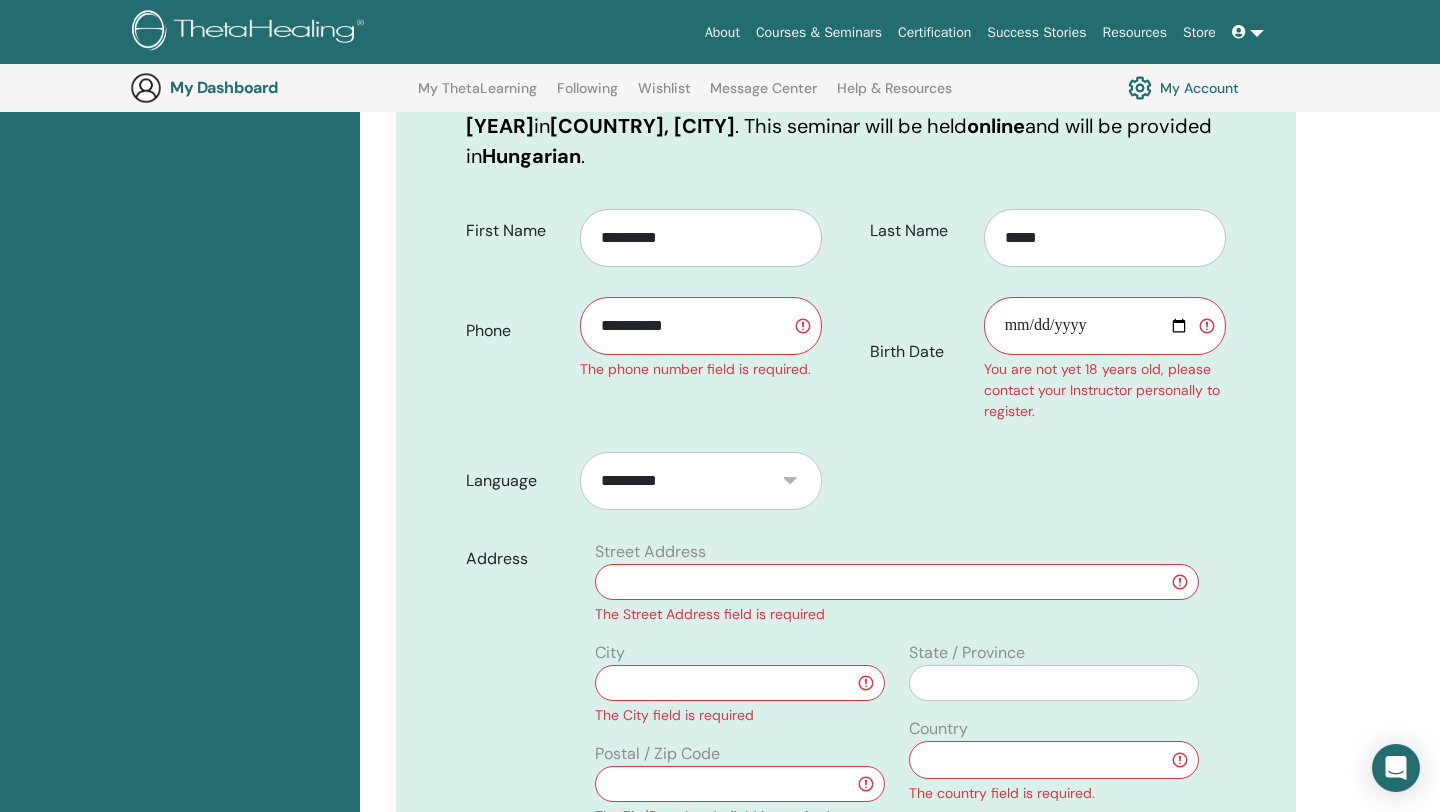 paste on "*" 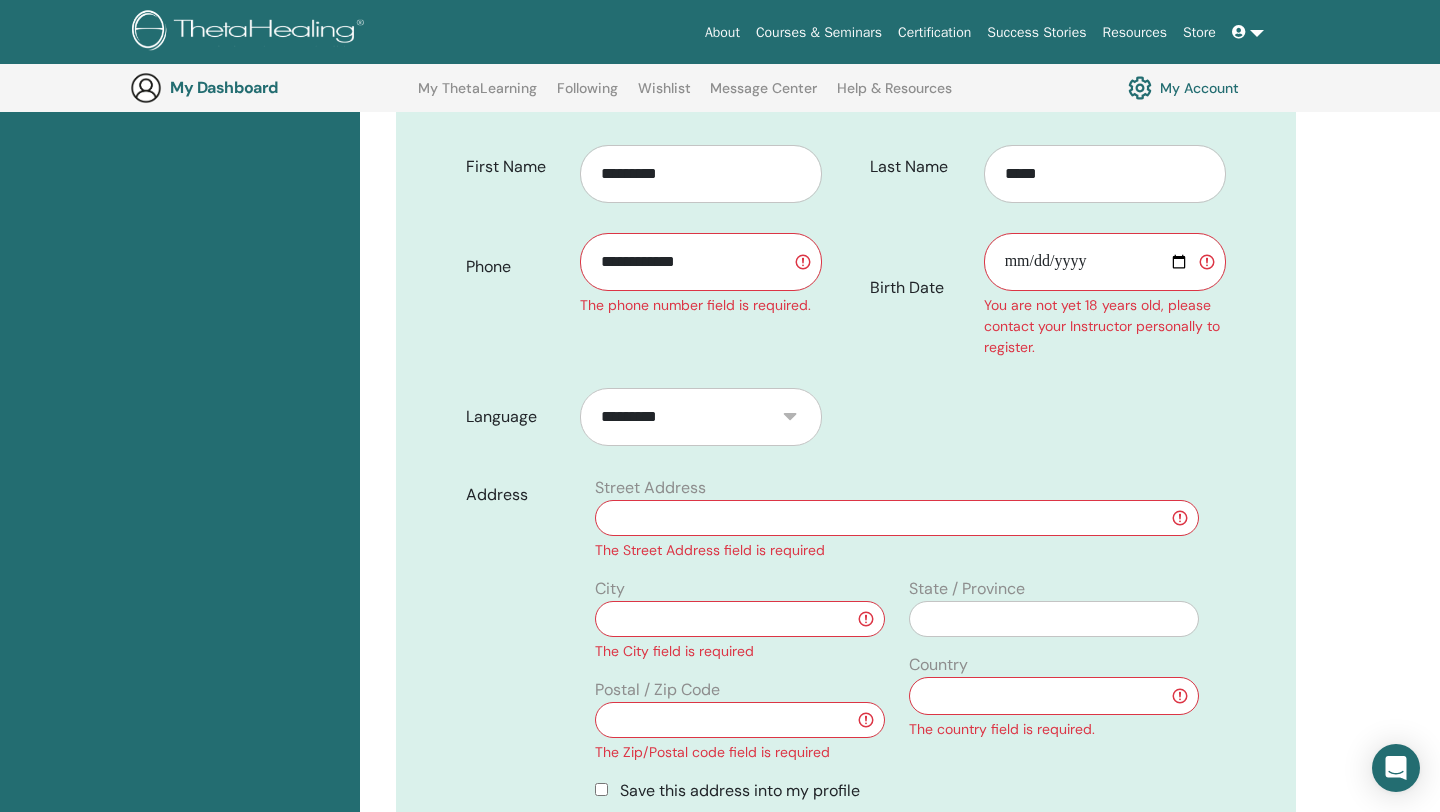 scroll, scrollTop: 419, scrollLeft: 0, axis: vertical 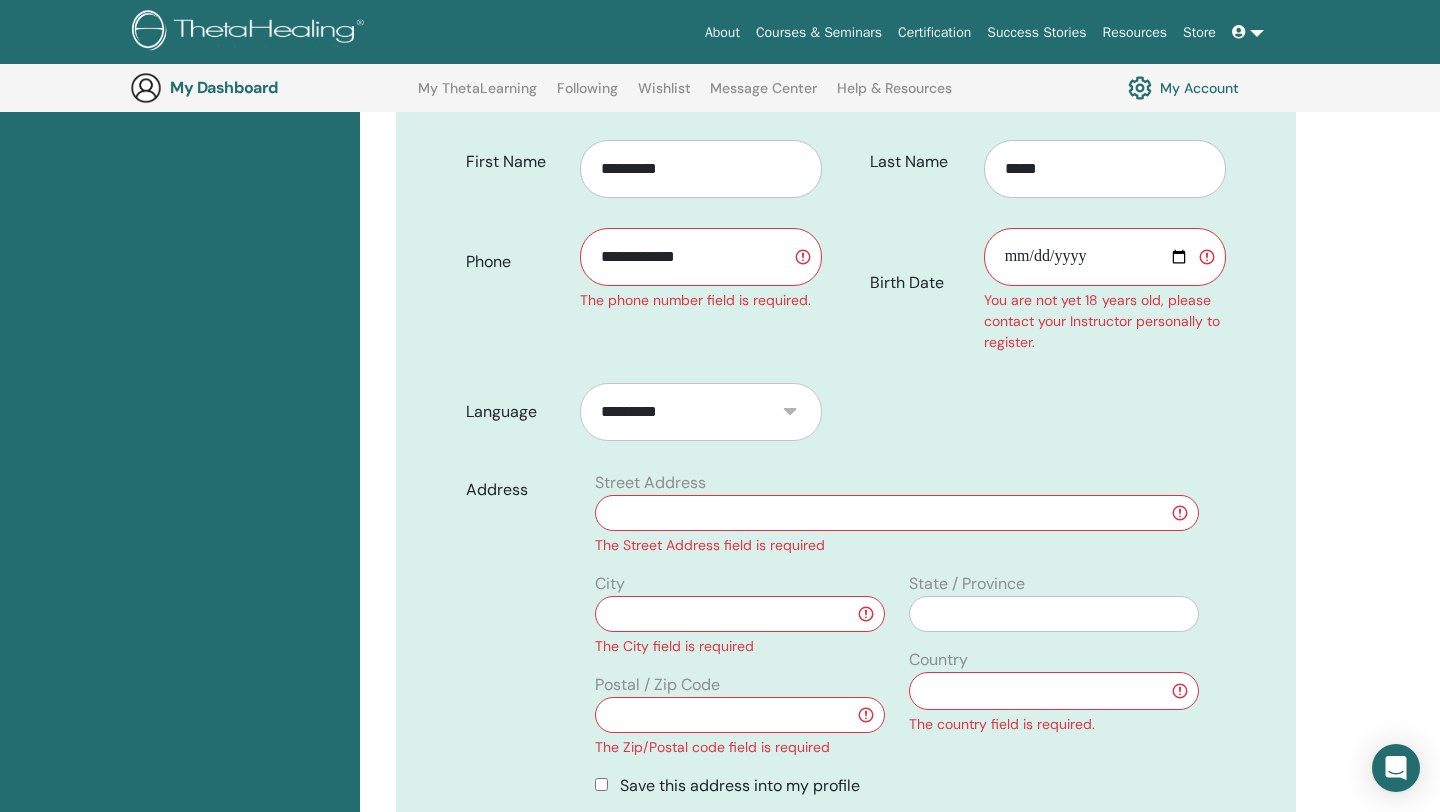 type on "**********" 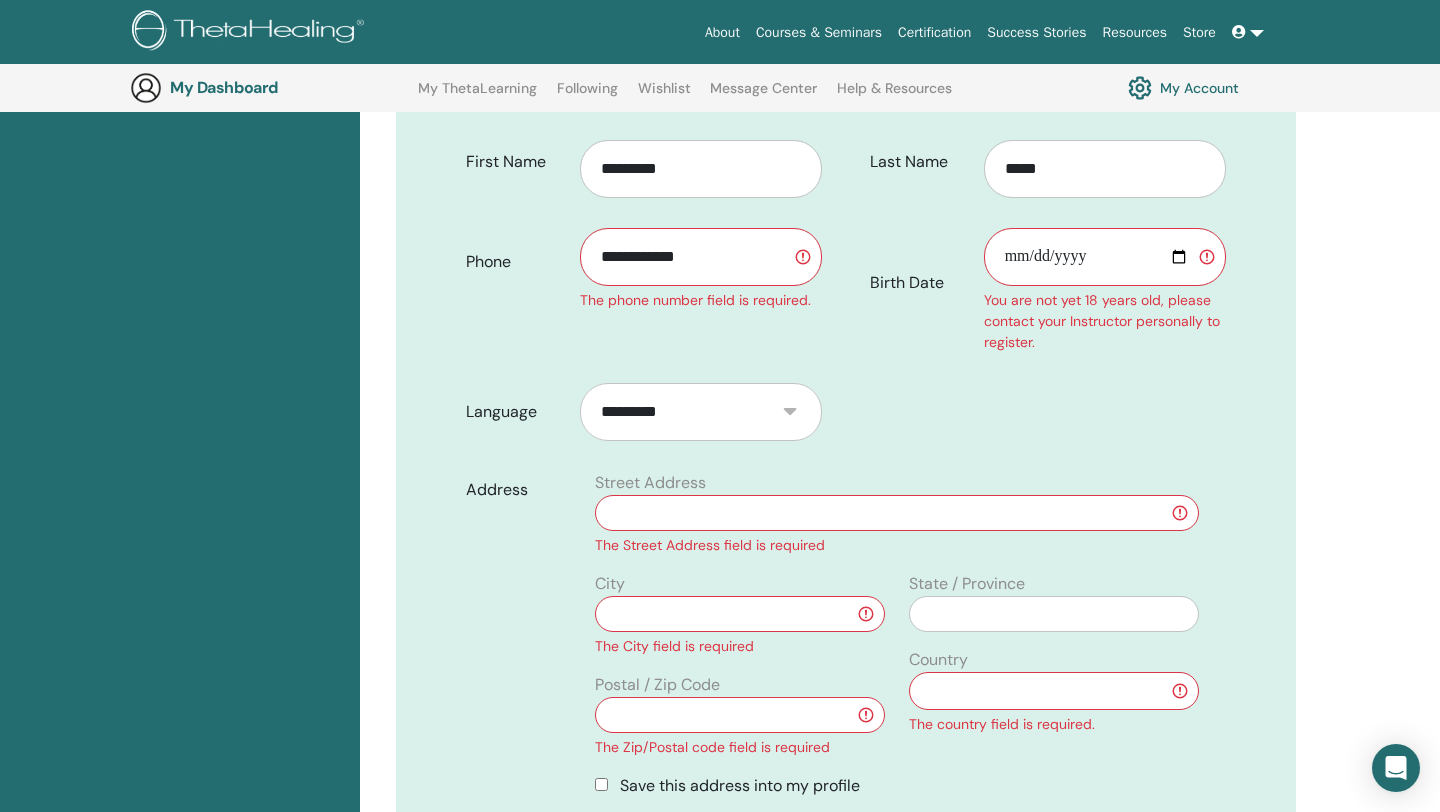 type on "**********" 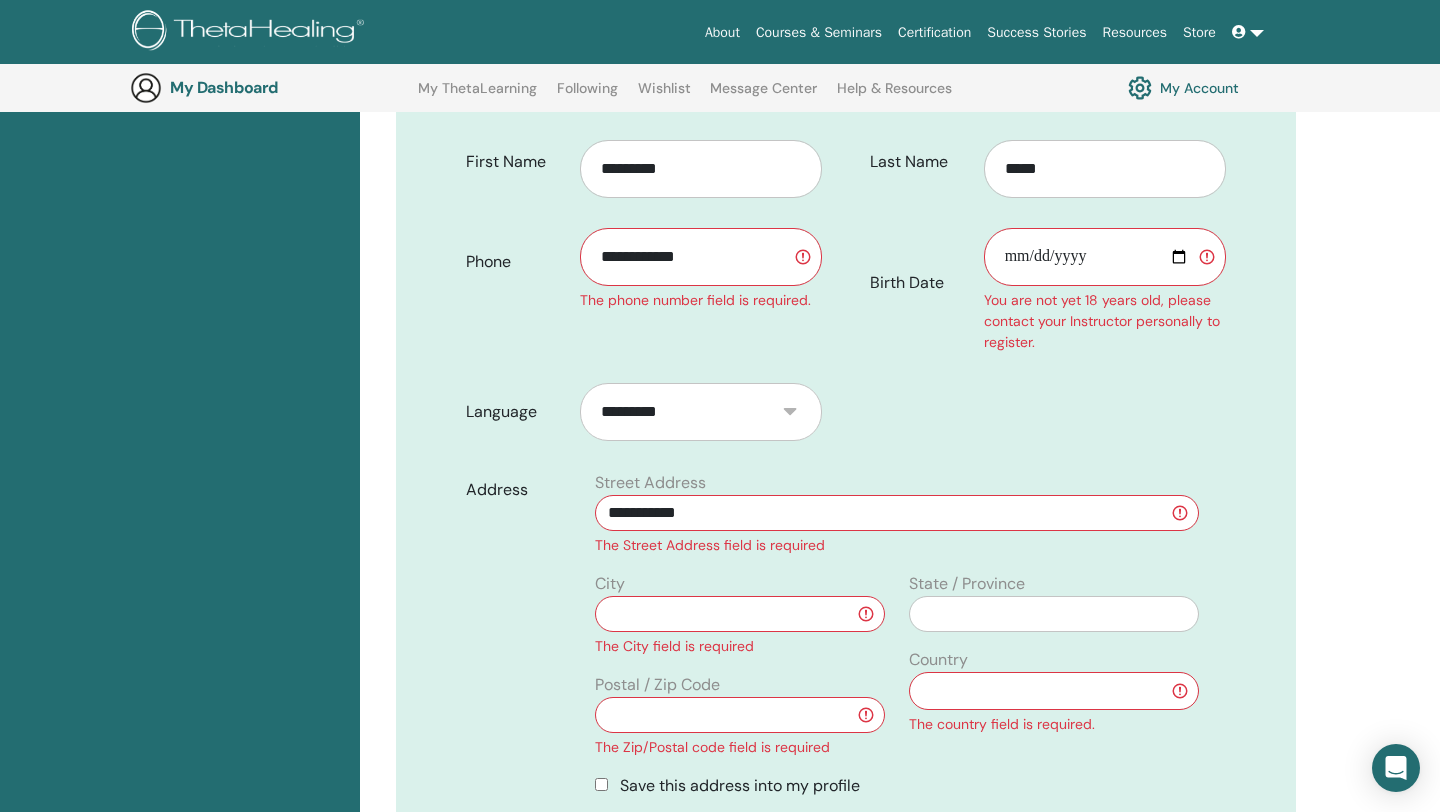 type on "********" 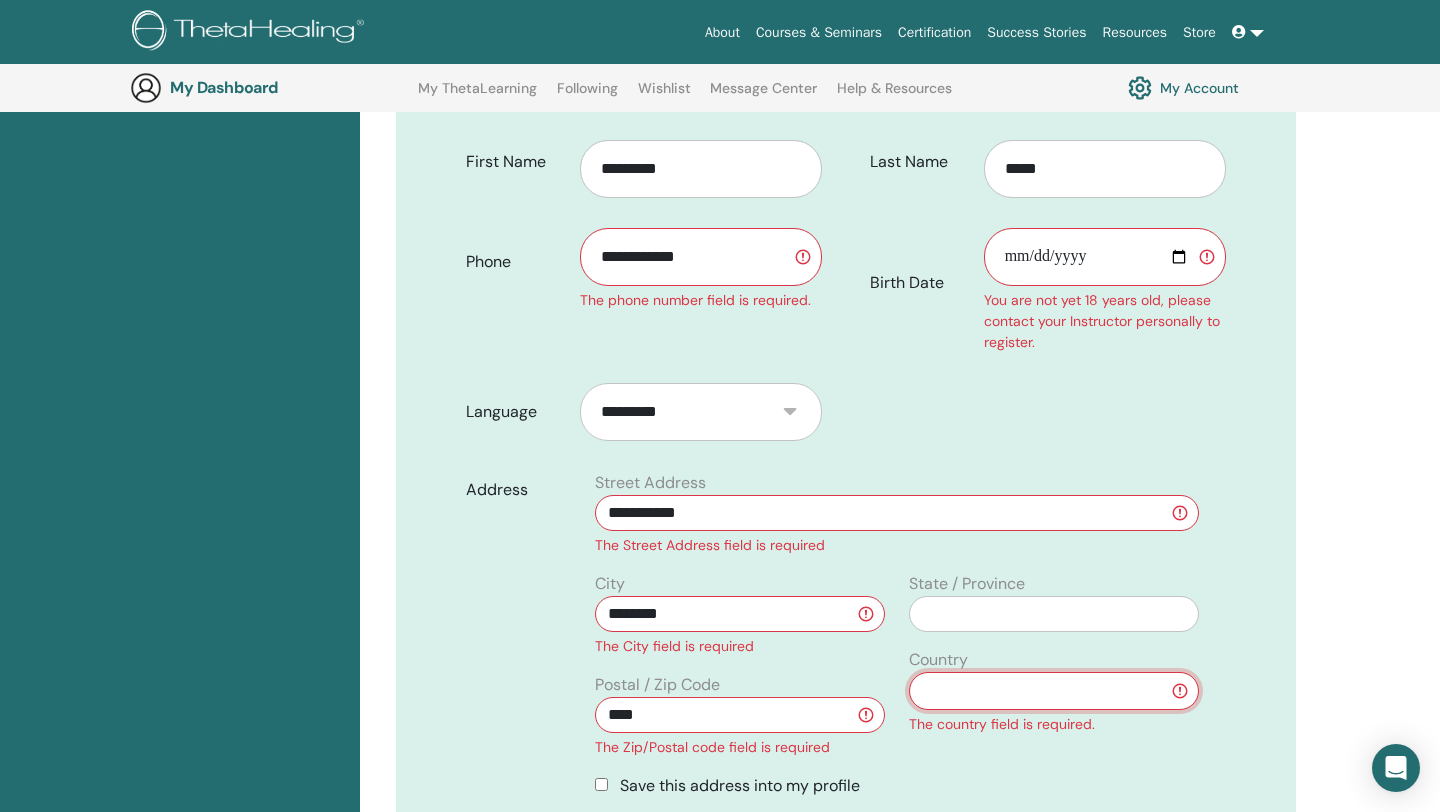 select on "***" 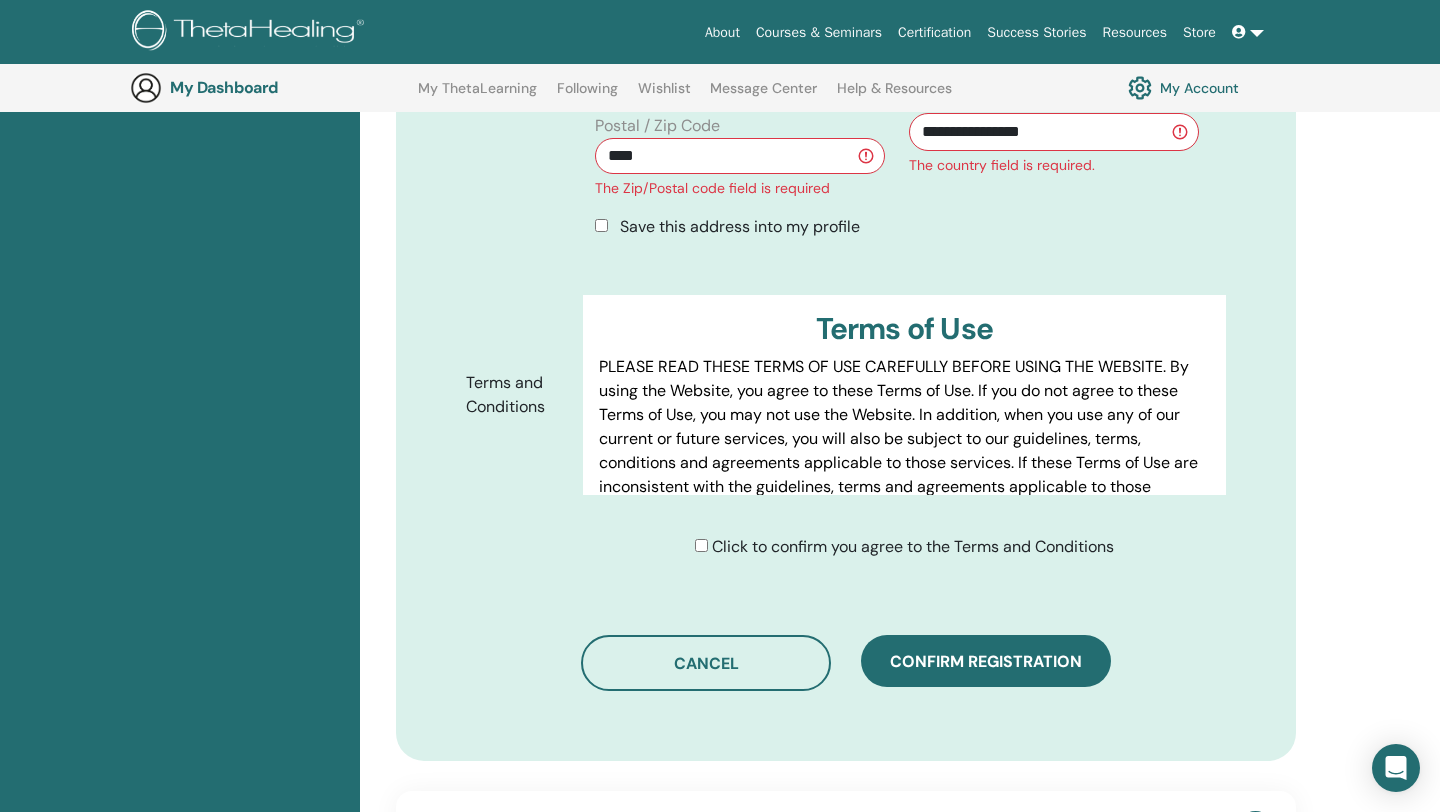 scroll, scrollTop: 981, scrollLeft: 0, axis: vertical 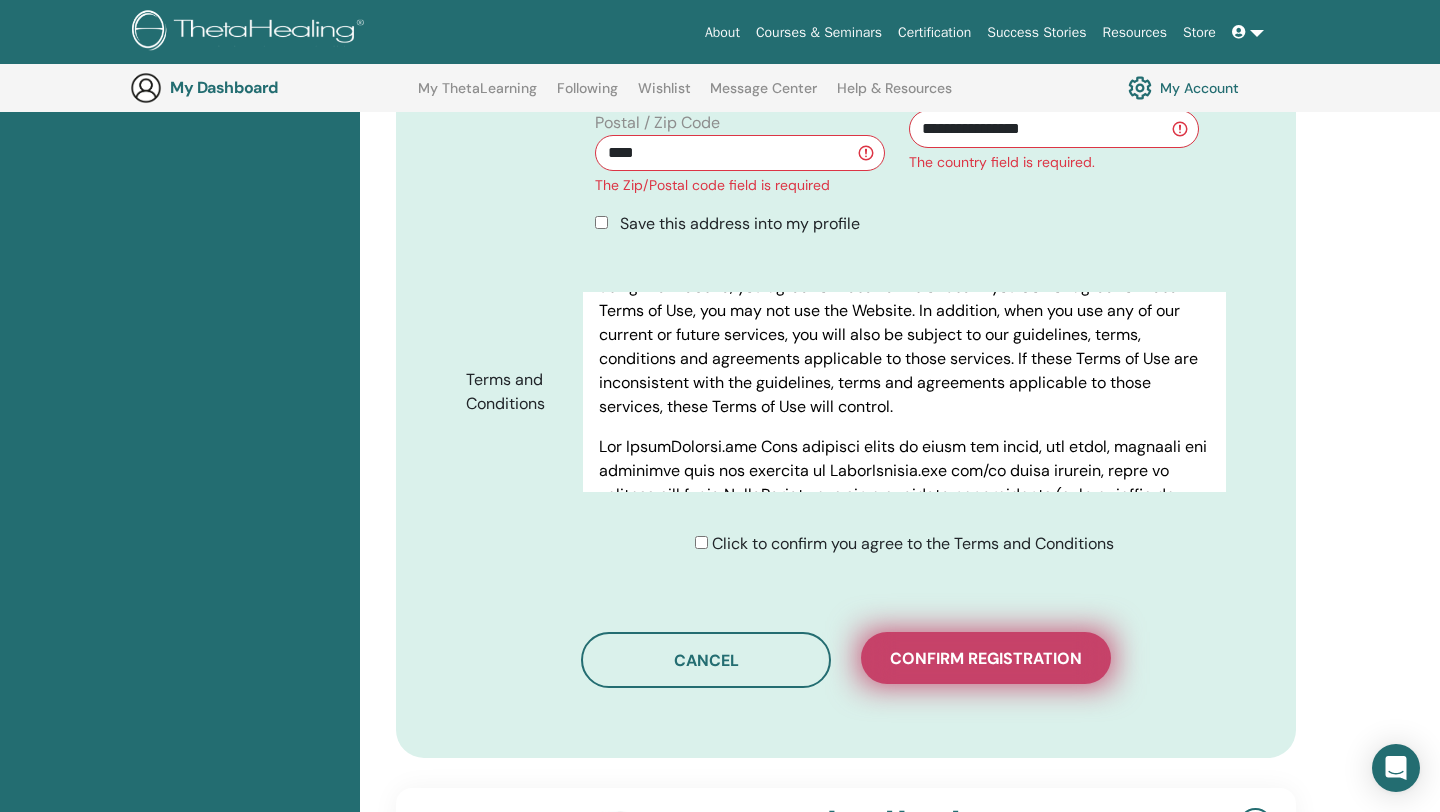 click on "Confirm registration" at bounding box center (986, 658) 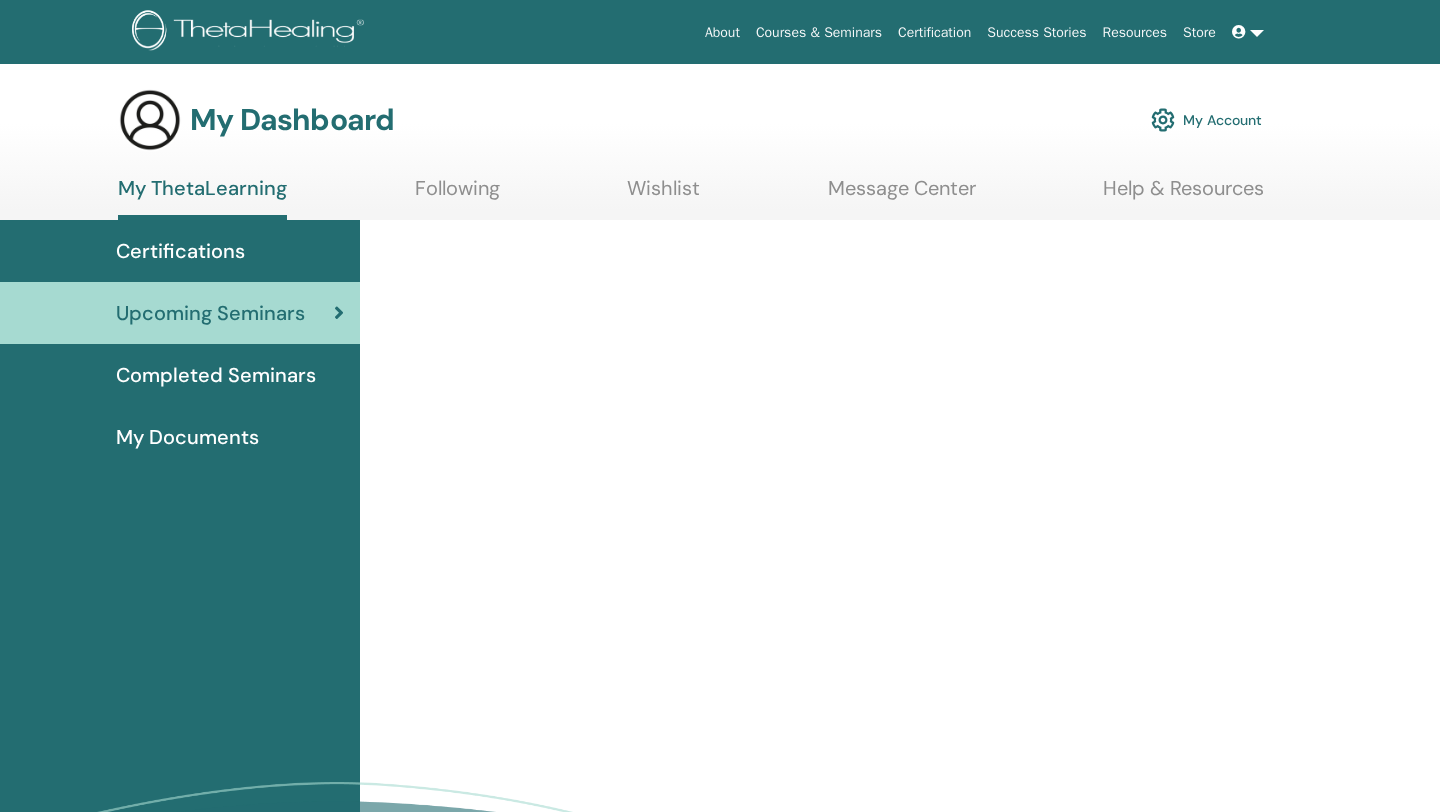 scroll, scrollTop: 0, scrollLeft: 0, axis: both 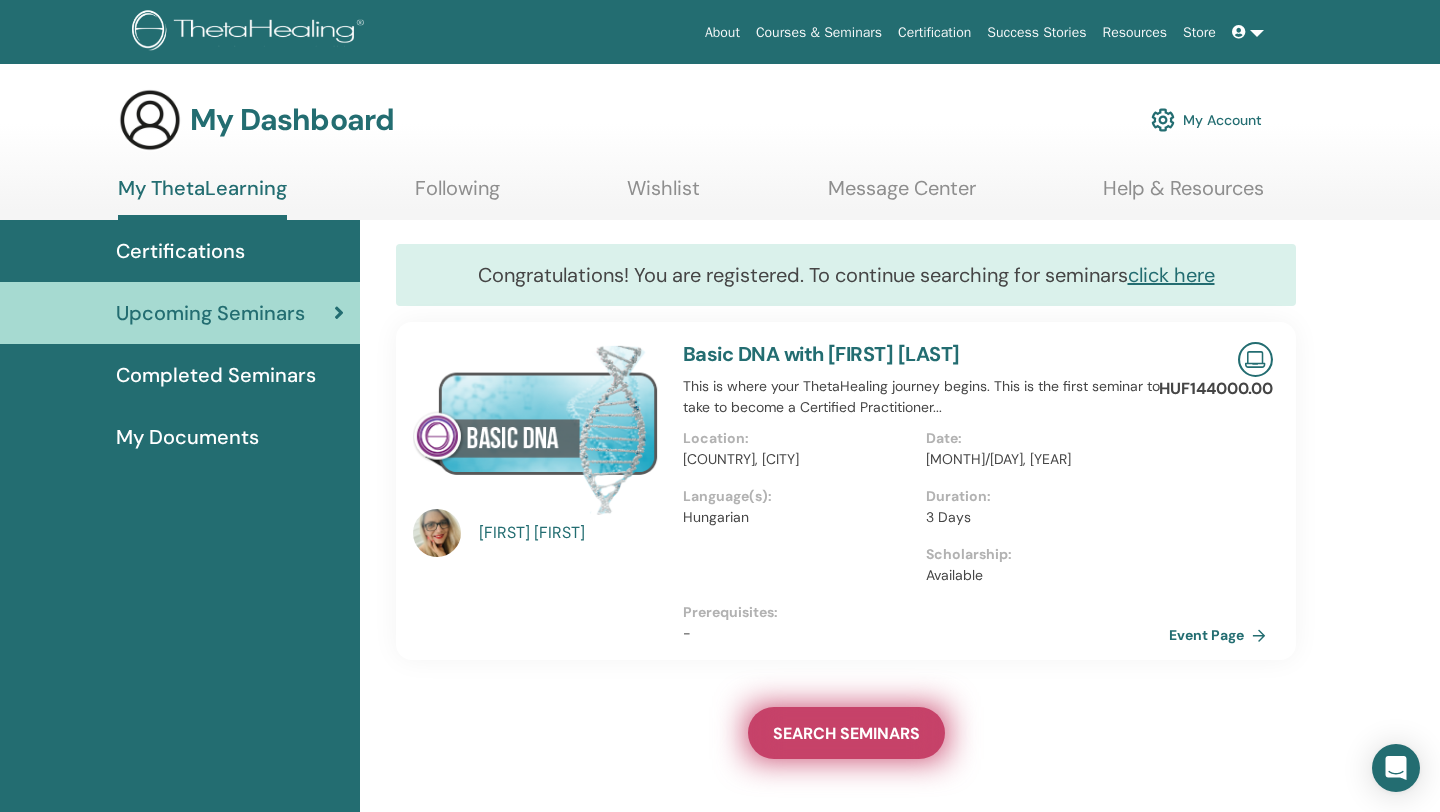 click on "SEARCH SEMINARS" at bounding box center (846, 733) 